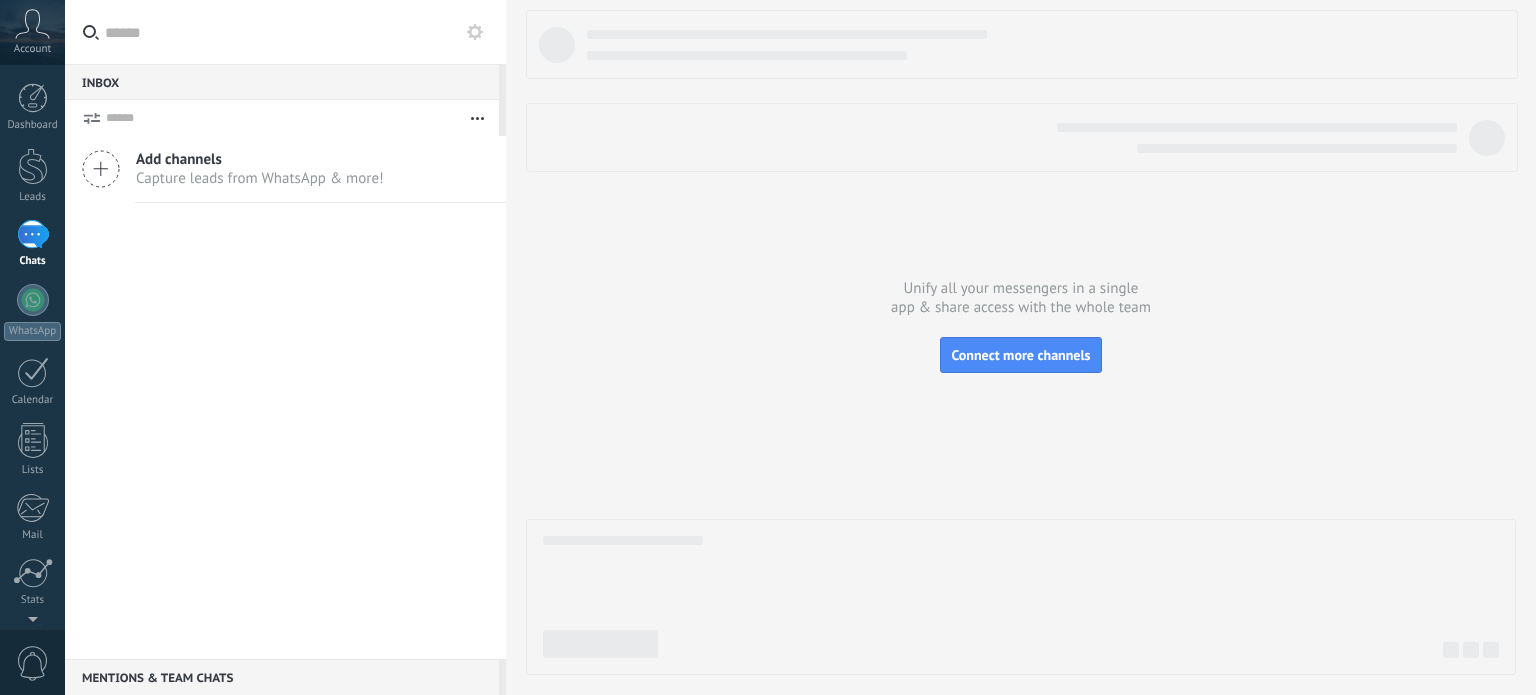 scroll, scrollTop: 0, scrollLeft: 0, axis: both 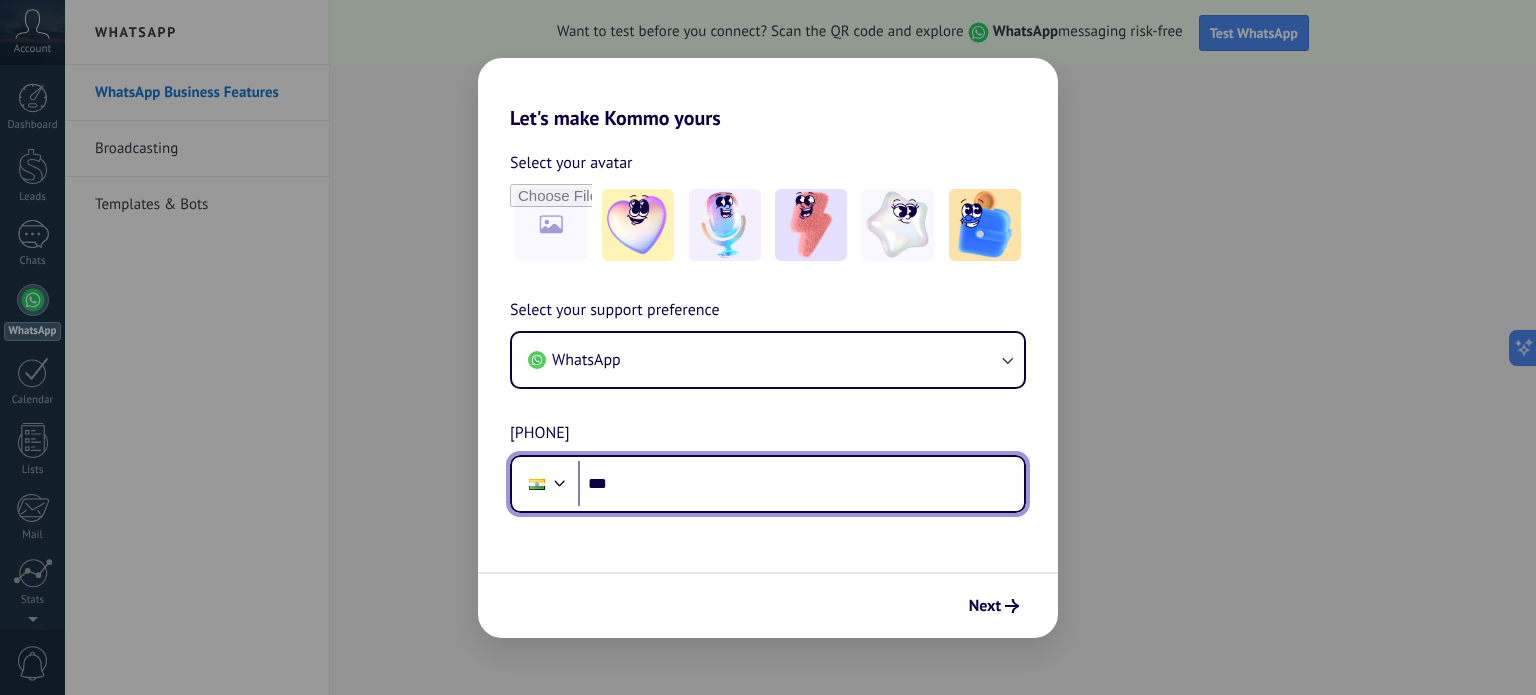 click on "***" at bounding box center [801, 484] 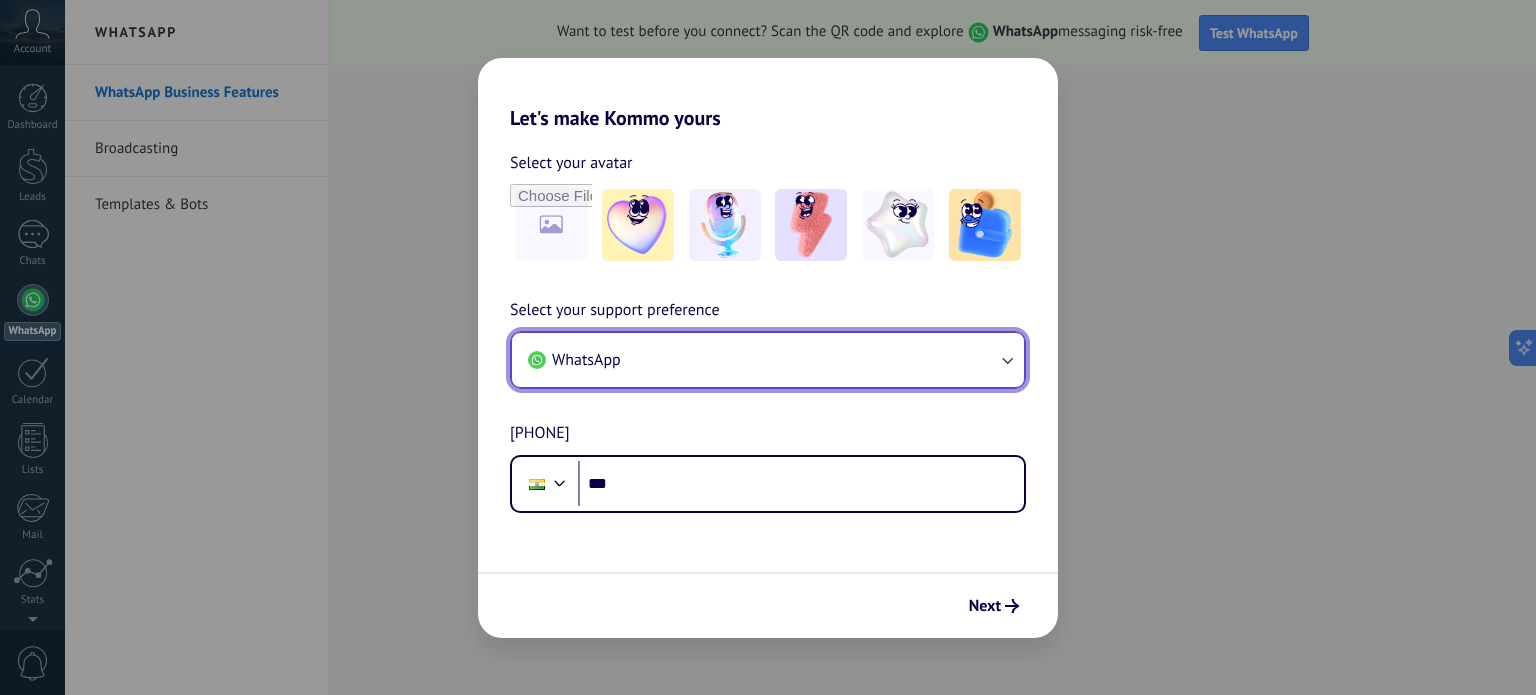 click on "WhatsApp" at bounding box center (768, 360) 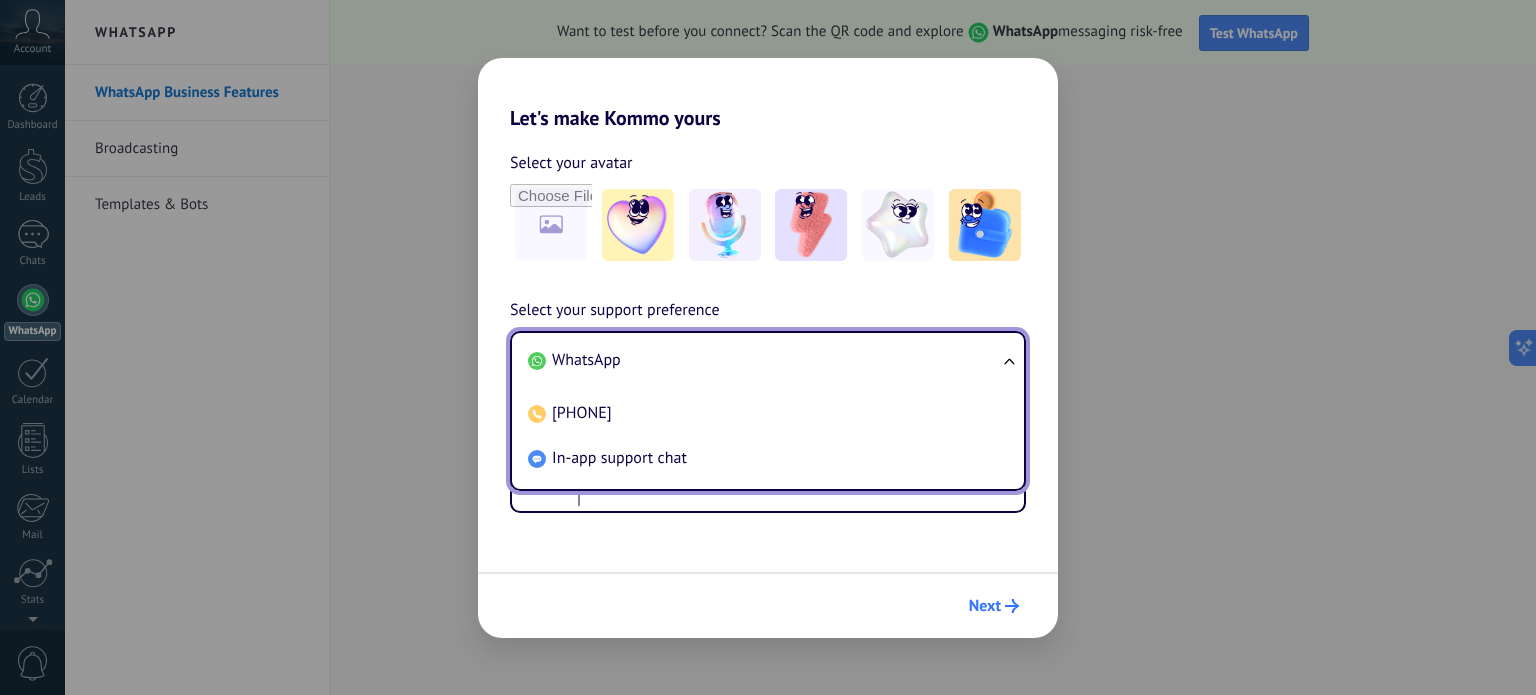 click on "Next" at bounding box center (994, 606) 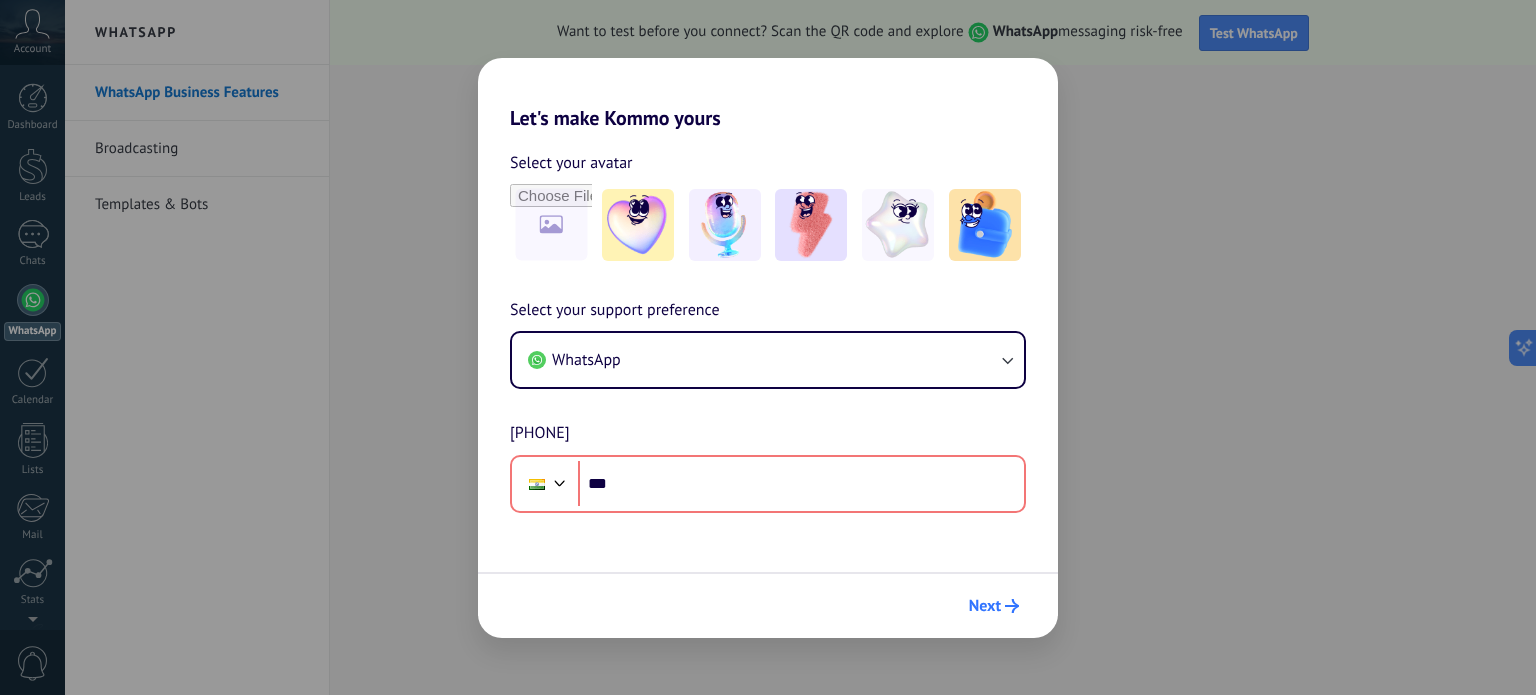 click on "Next" at bounding box center (994, 606) 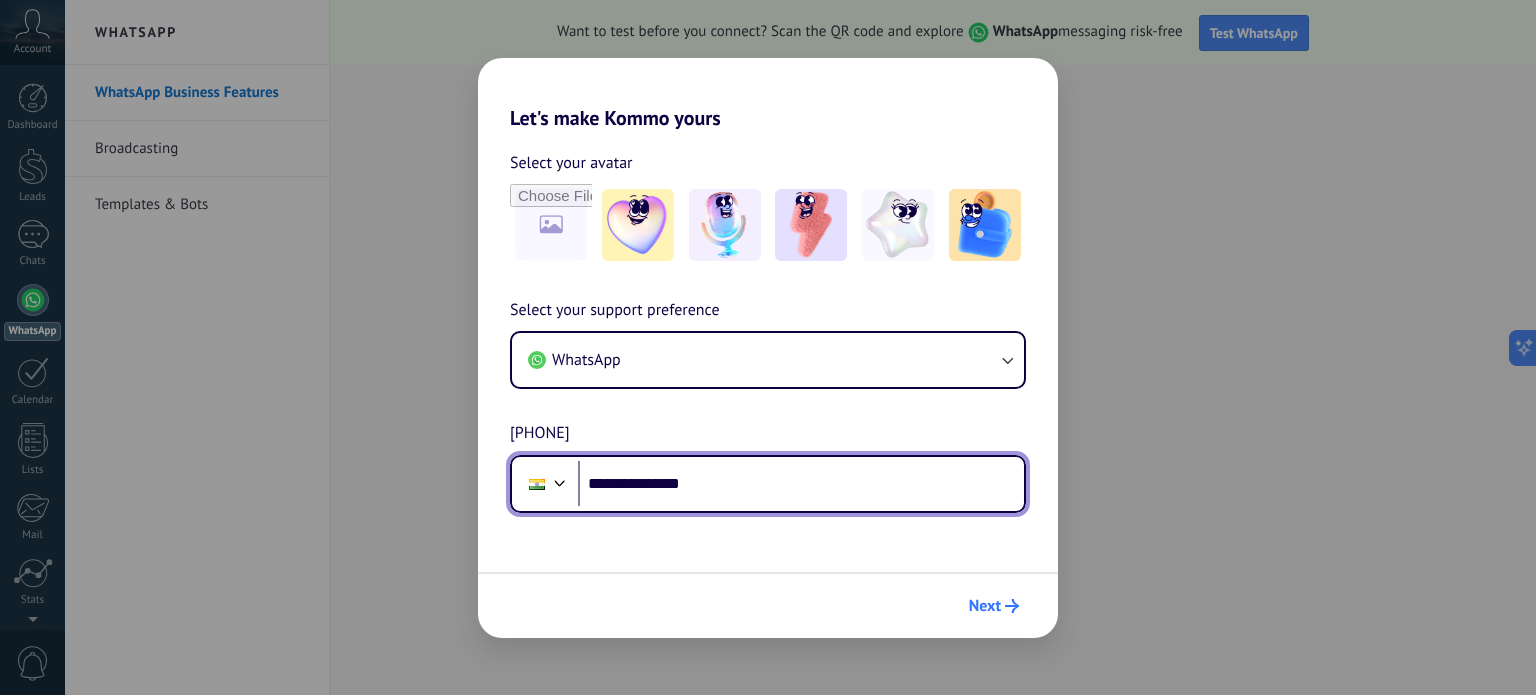 type on "**********" 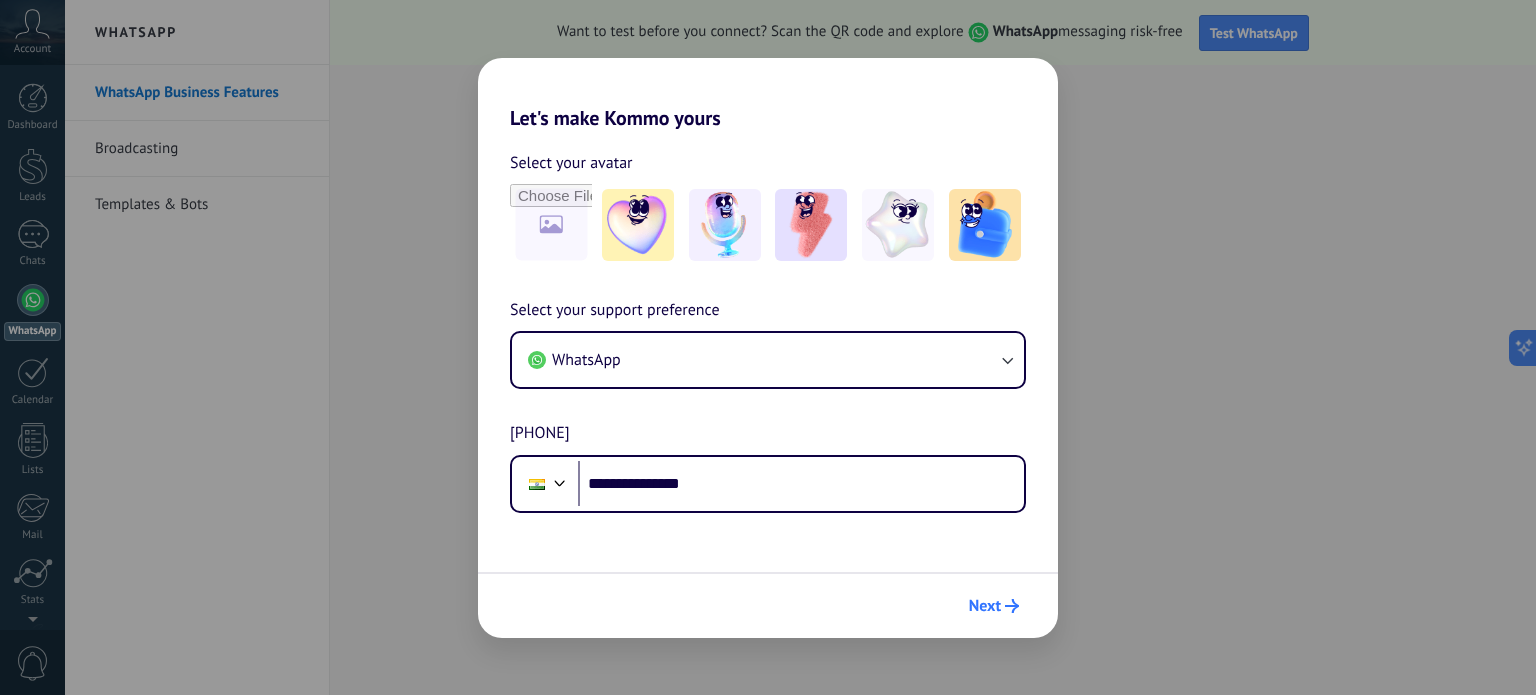 click on "Next" at bounding box center [994, 606] 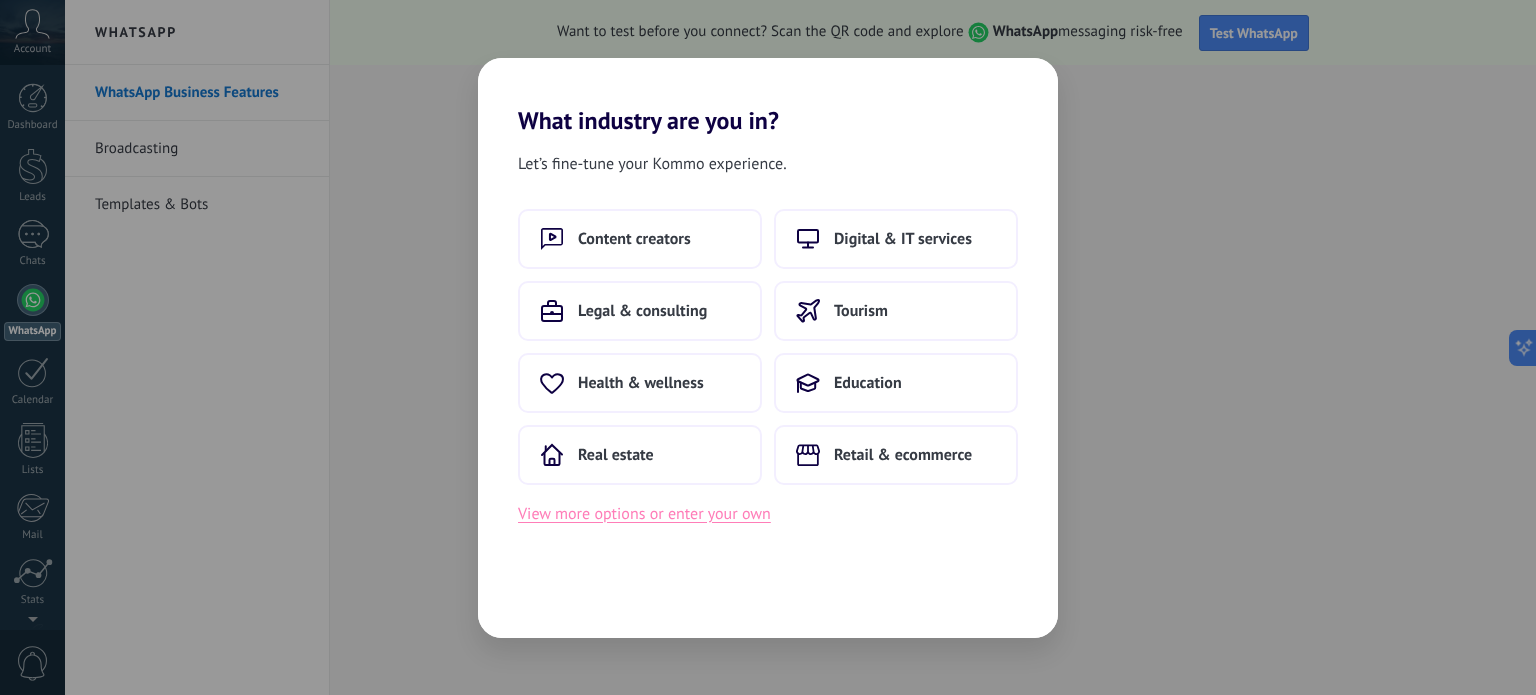 click on "View more options or enter your own" at bounding box center [644, 514] 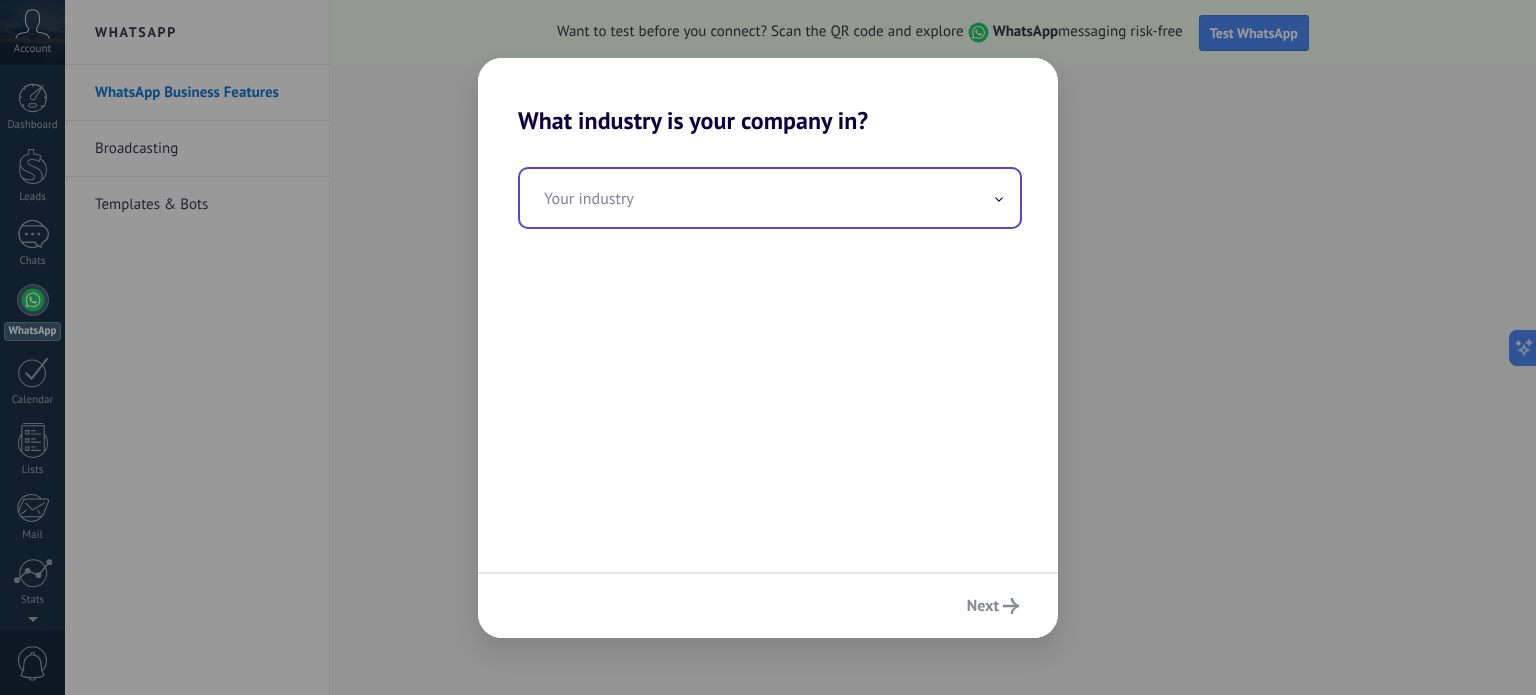 click at bounding box center [770, 198] 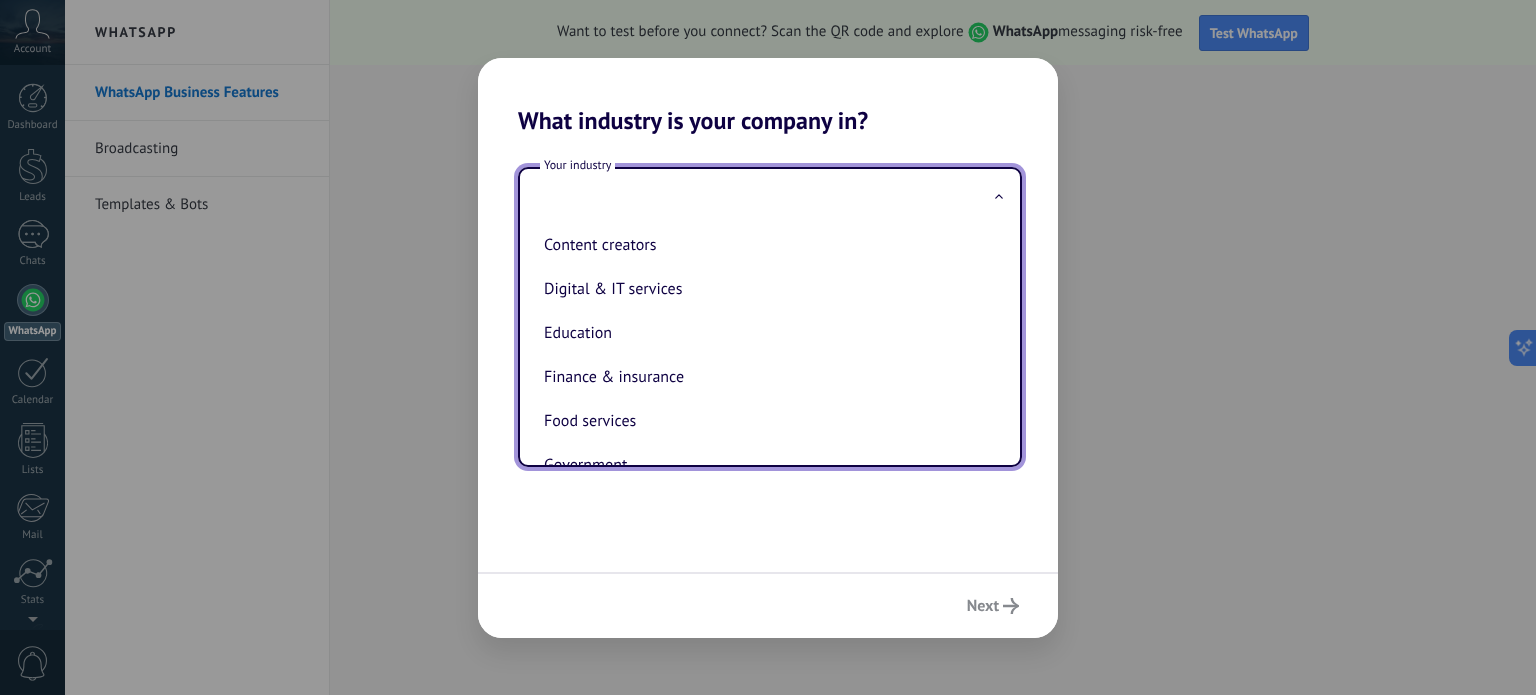 scroll, scrollTop: 96, scrollLeft: 0, axis: vertical 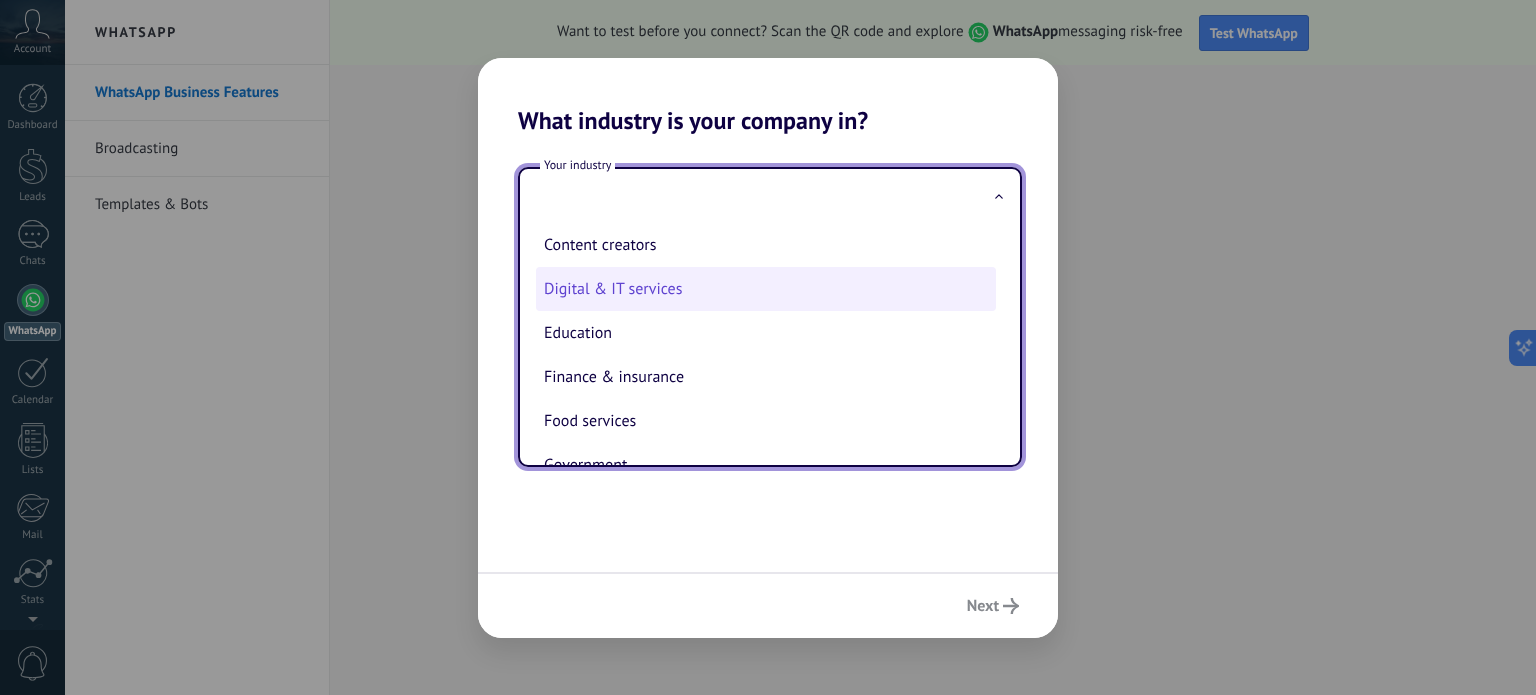 click on "Digital & IT services" at bounding box center [766, 289] 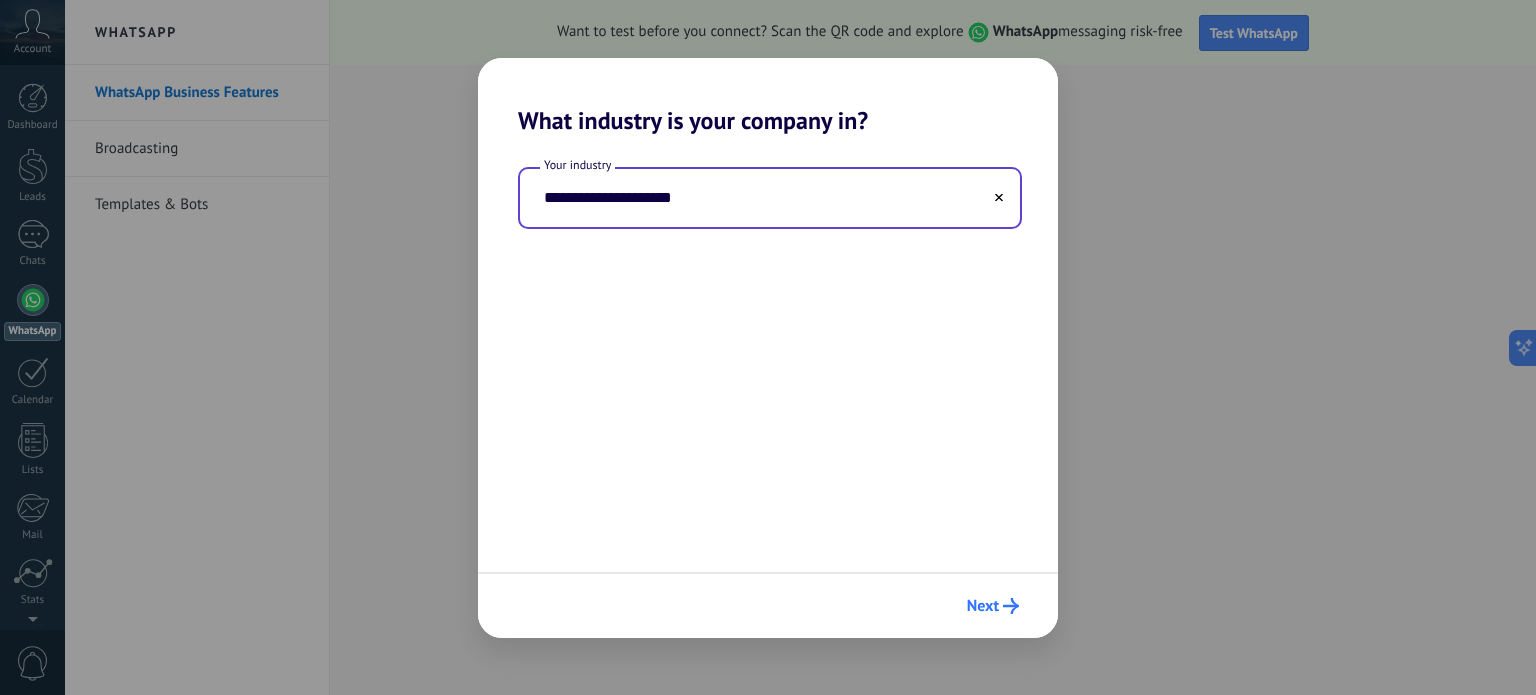 click on "Next" at bounding box center [983, 606] 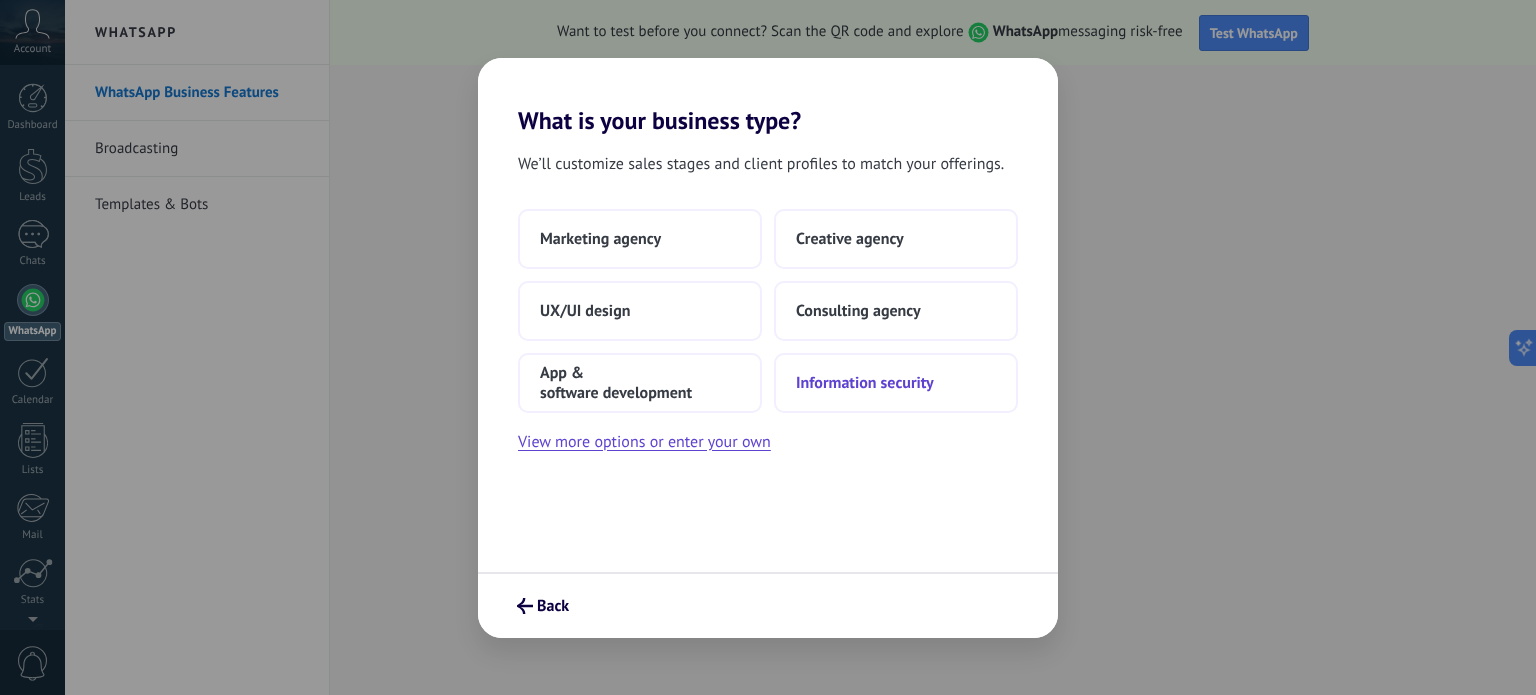 click on "Information security" at bounding box center [600, 239] 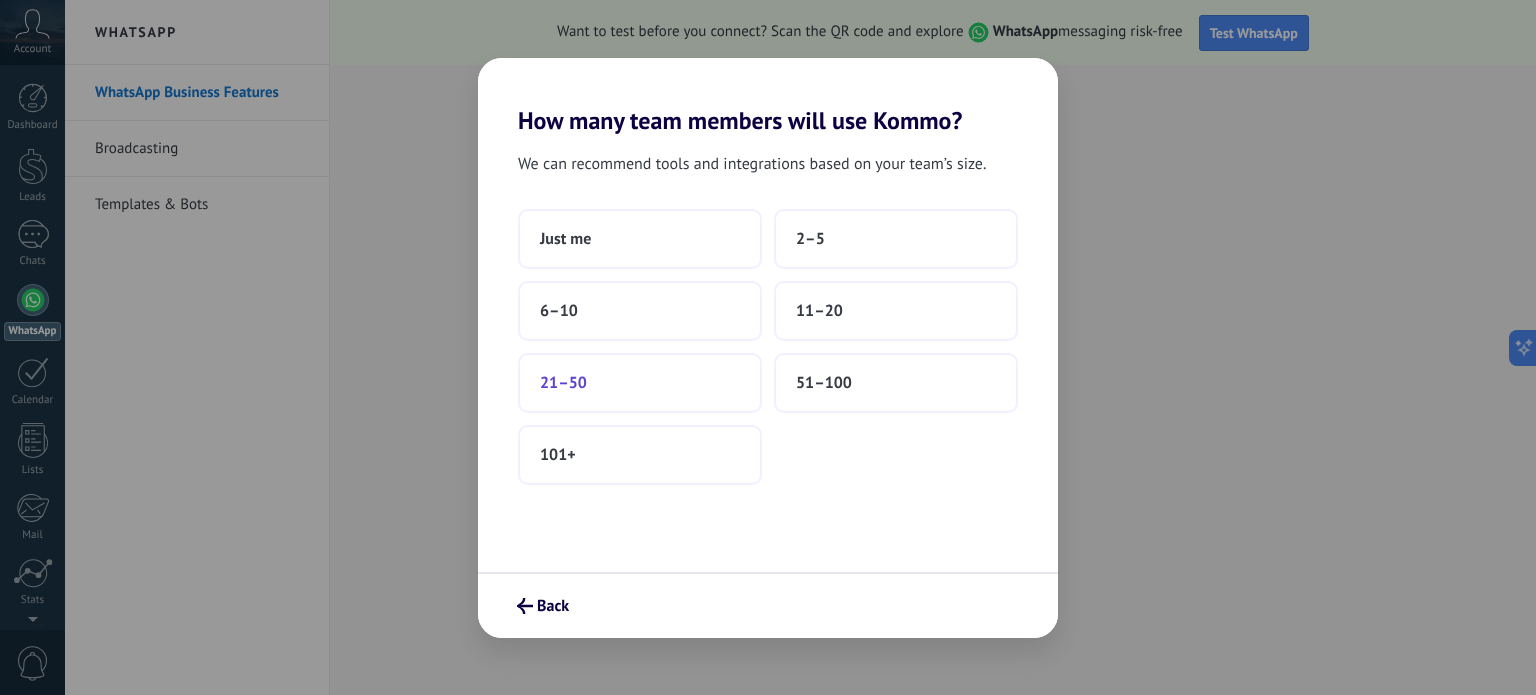 click on "21–50" at bounding box center (640, 383) 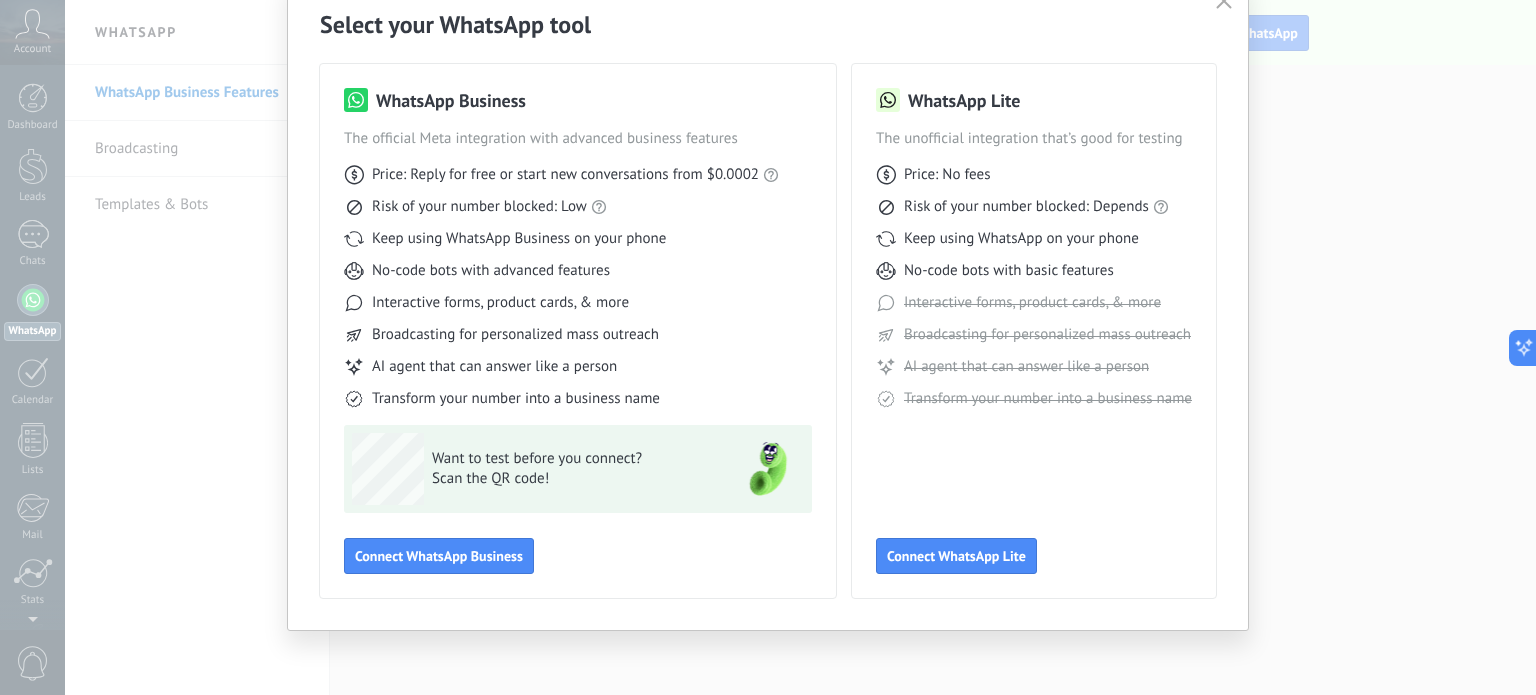 scroll, scrollTop: 0, scrollLeft: 0, axis: both 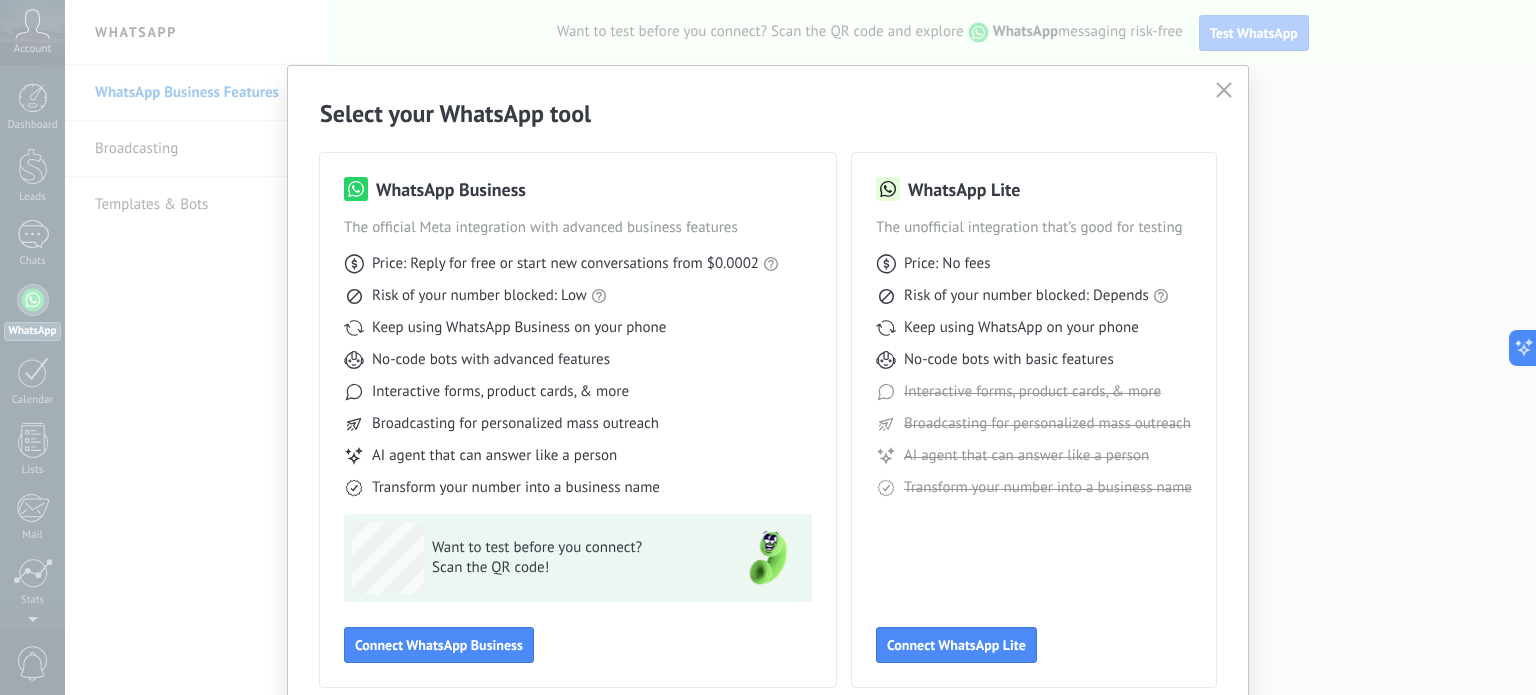 click at bounding box center (1224, 91) 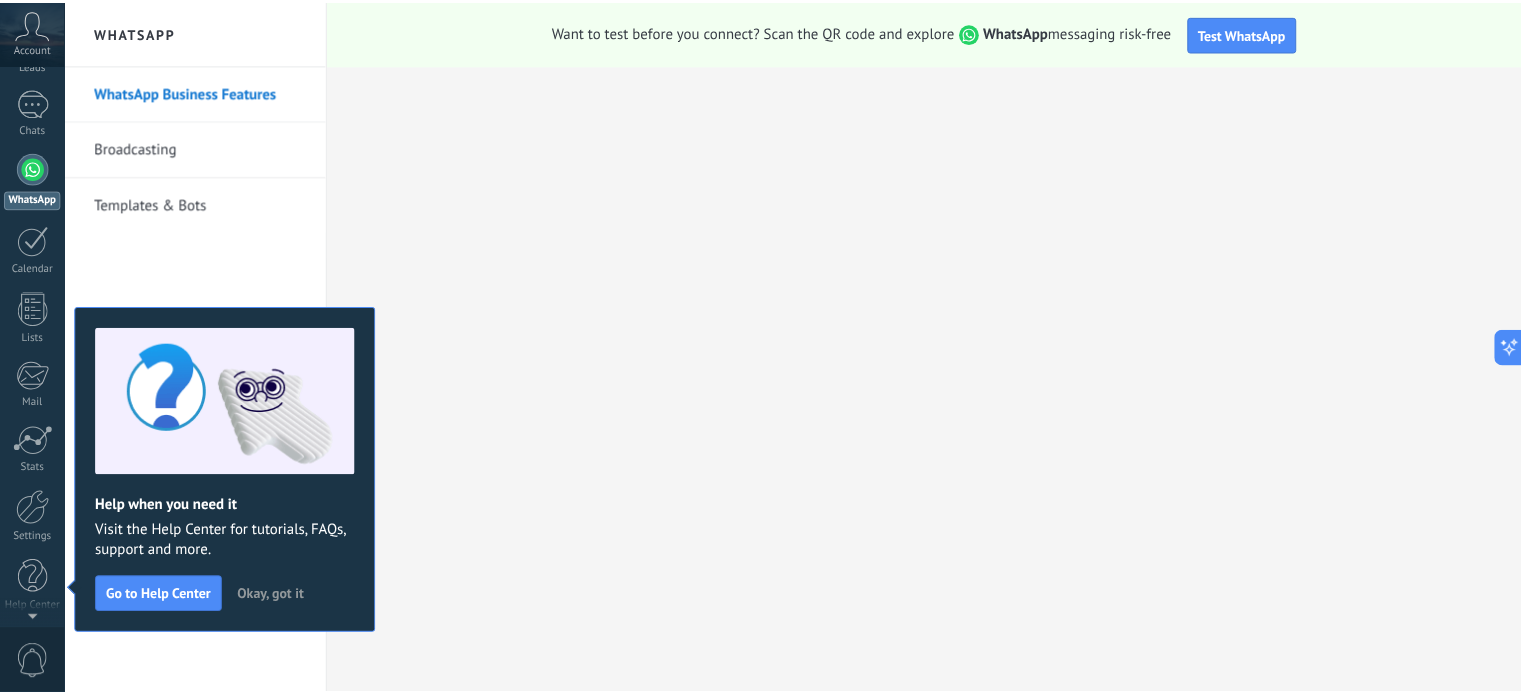 scroll, scrollTop: 0, scrollLeft: 0, axis: both 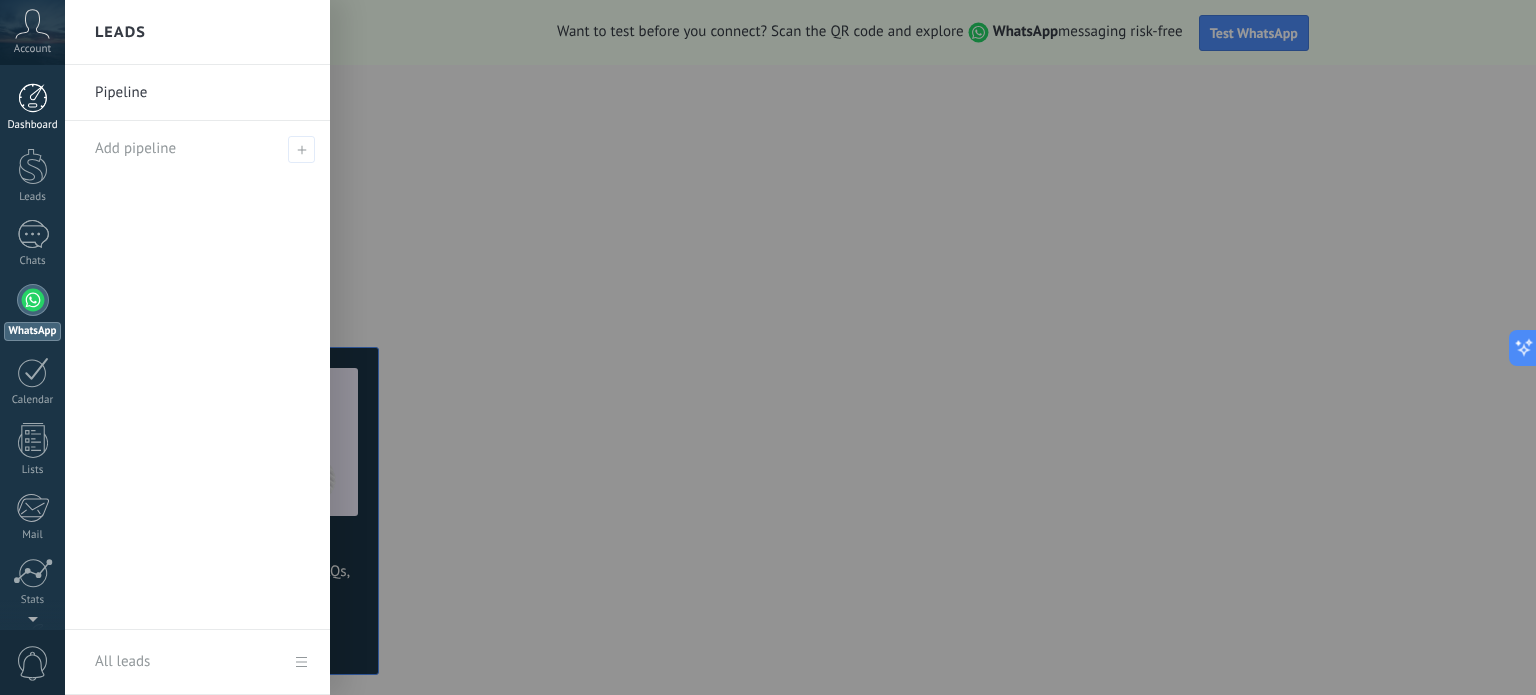click on "Dashboard" at bounding box center [33, 125] 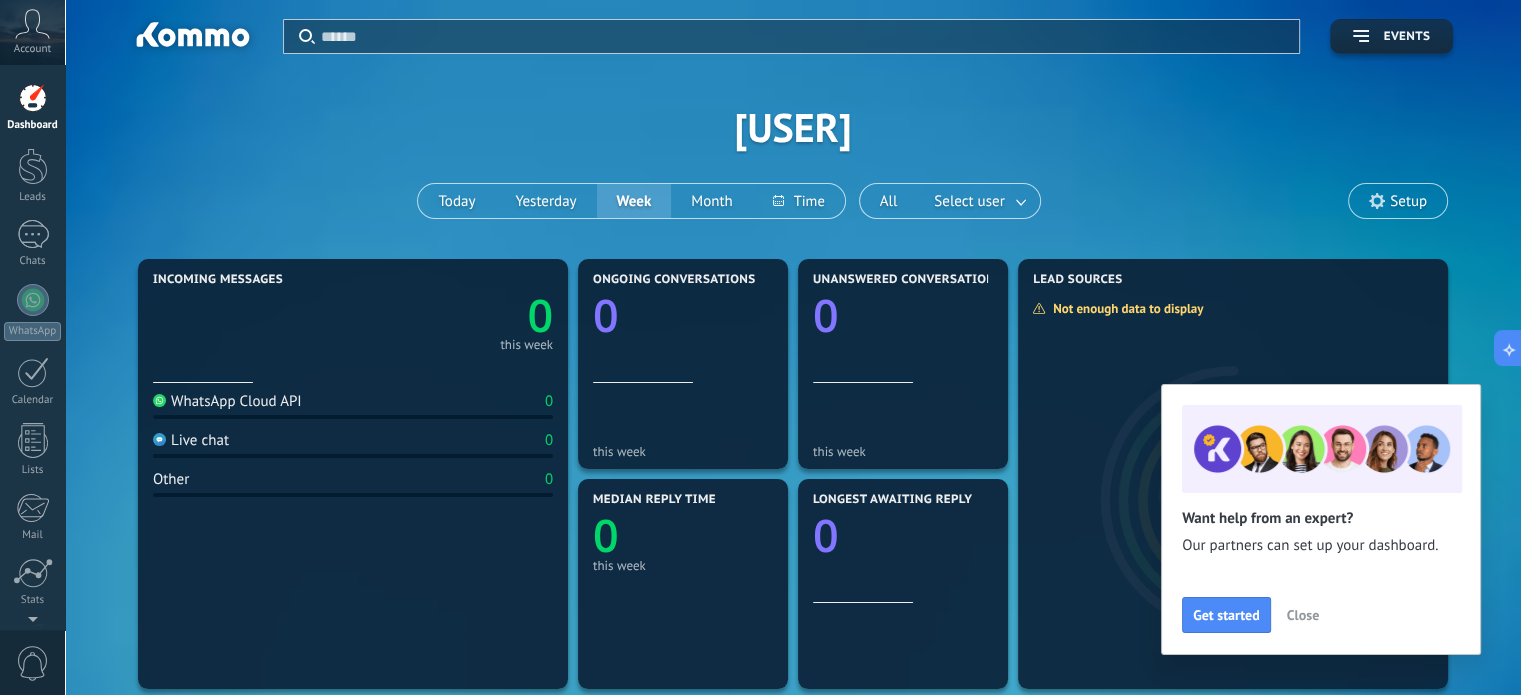 click on "Close" at bounding box center [1303, 615] 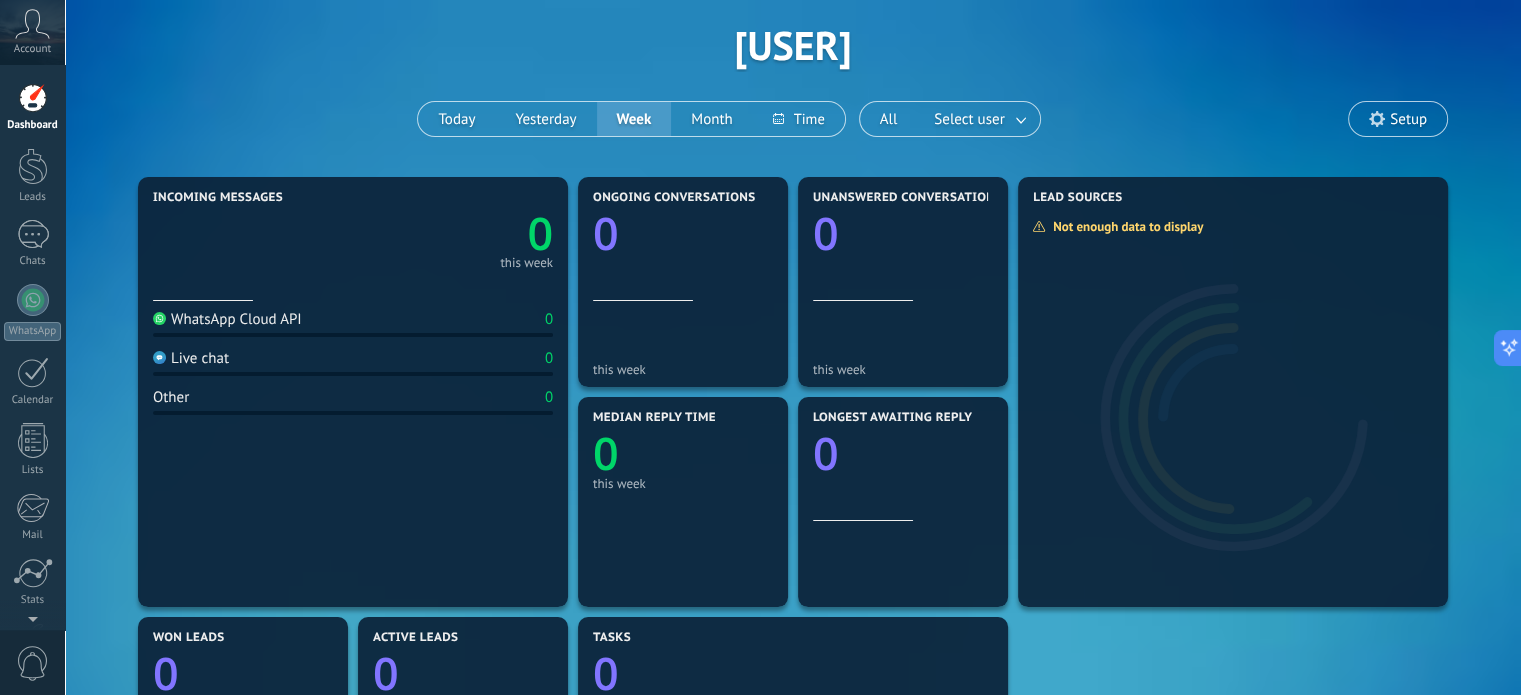 scroll, scrollTop: 0, scrollLeft: 0, axis: both 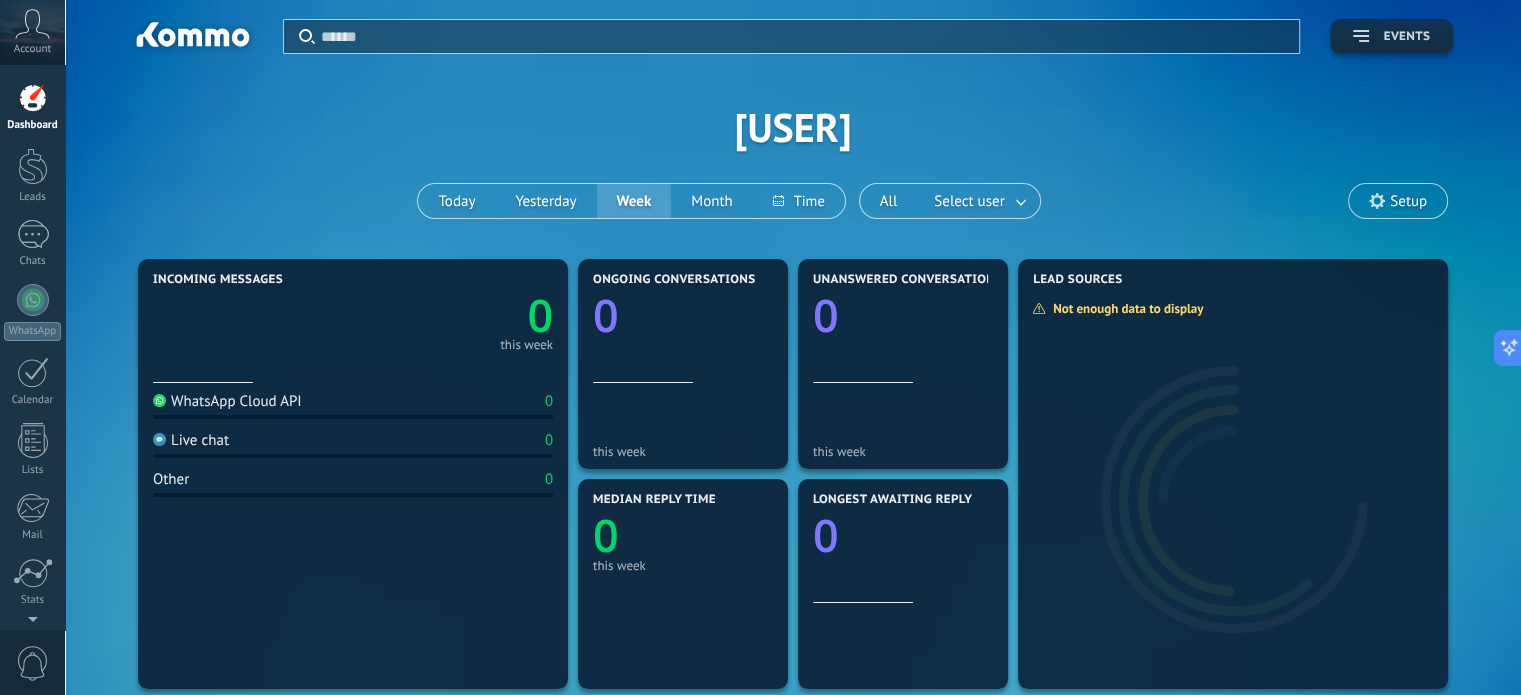 click at bounding box center (1361, 36) 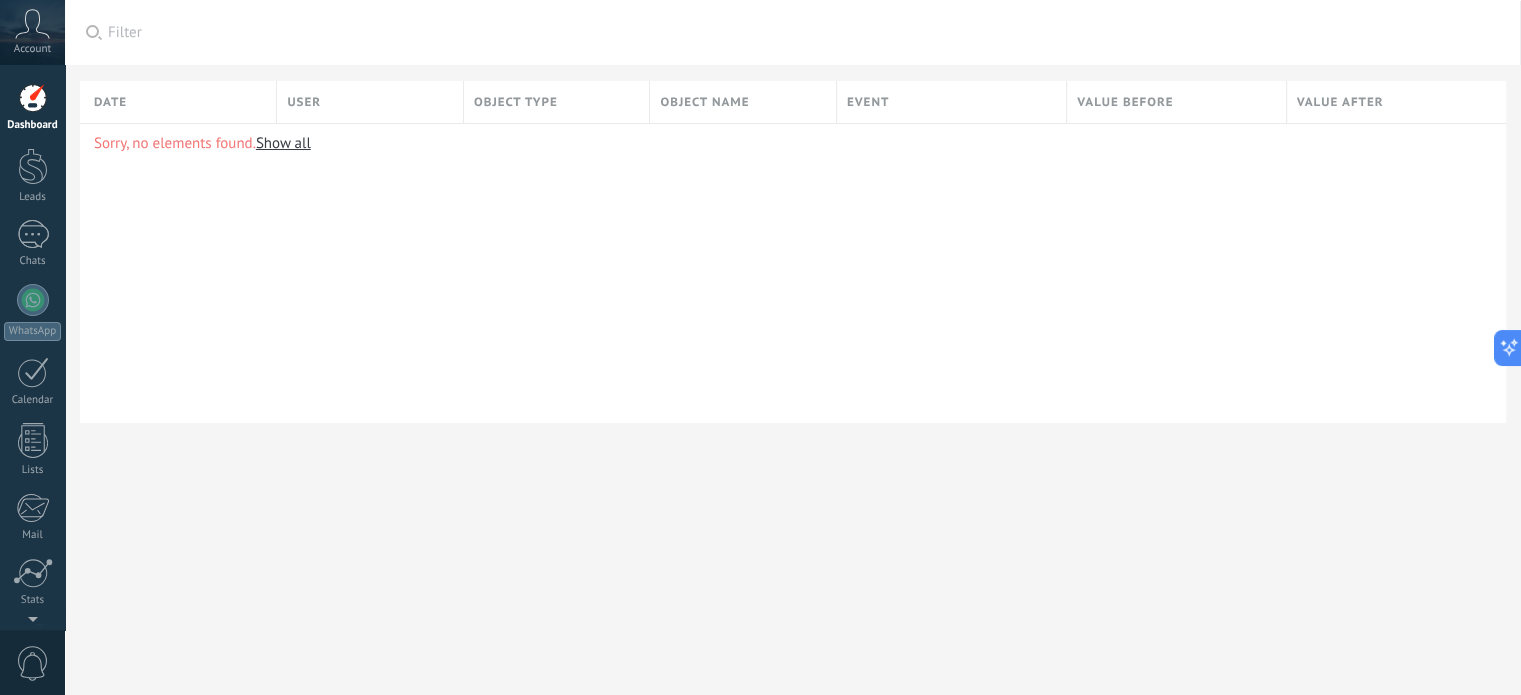 scroll, scrollTop: 400, scrollLeft: 0, axis: vertical 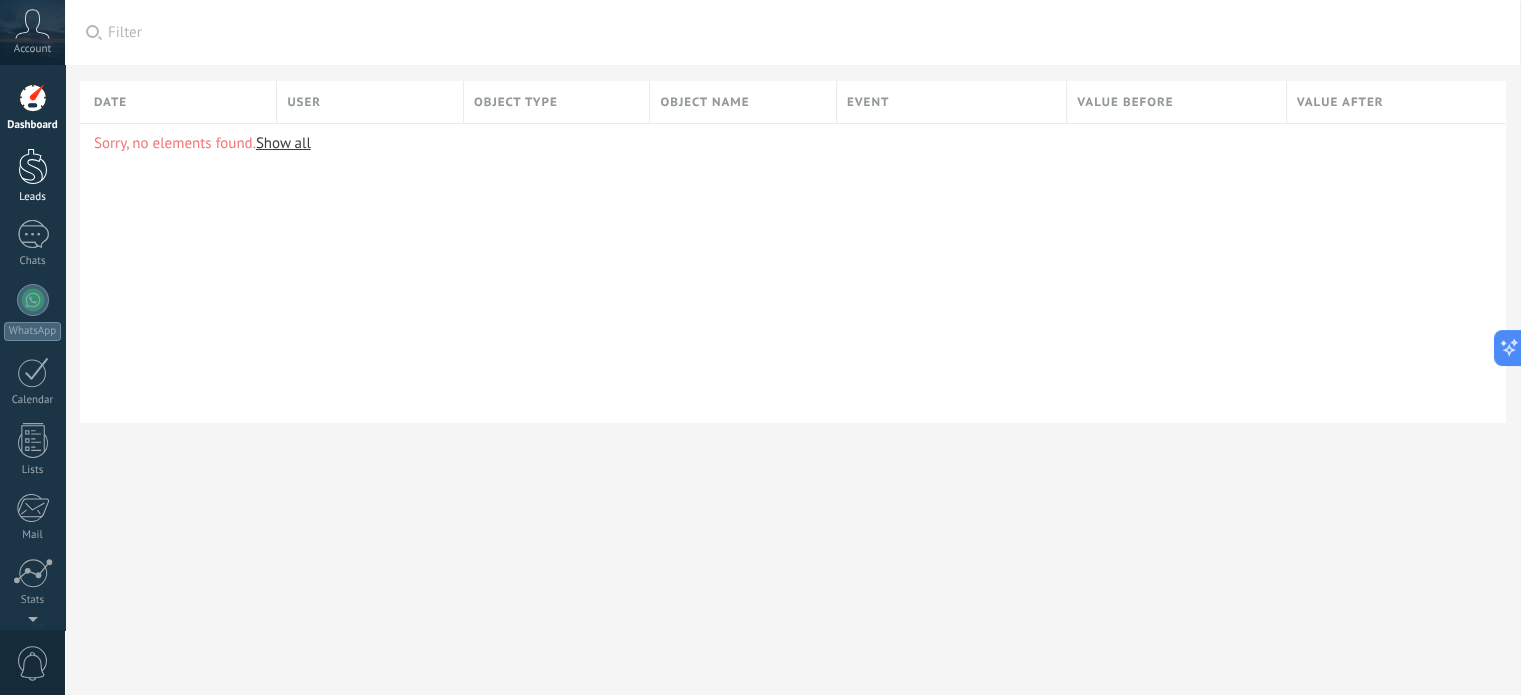 click on "Leads" at bounding box center (32, 176) 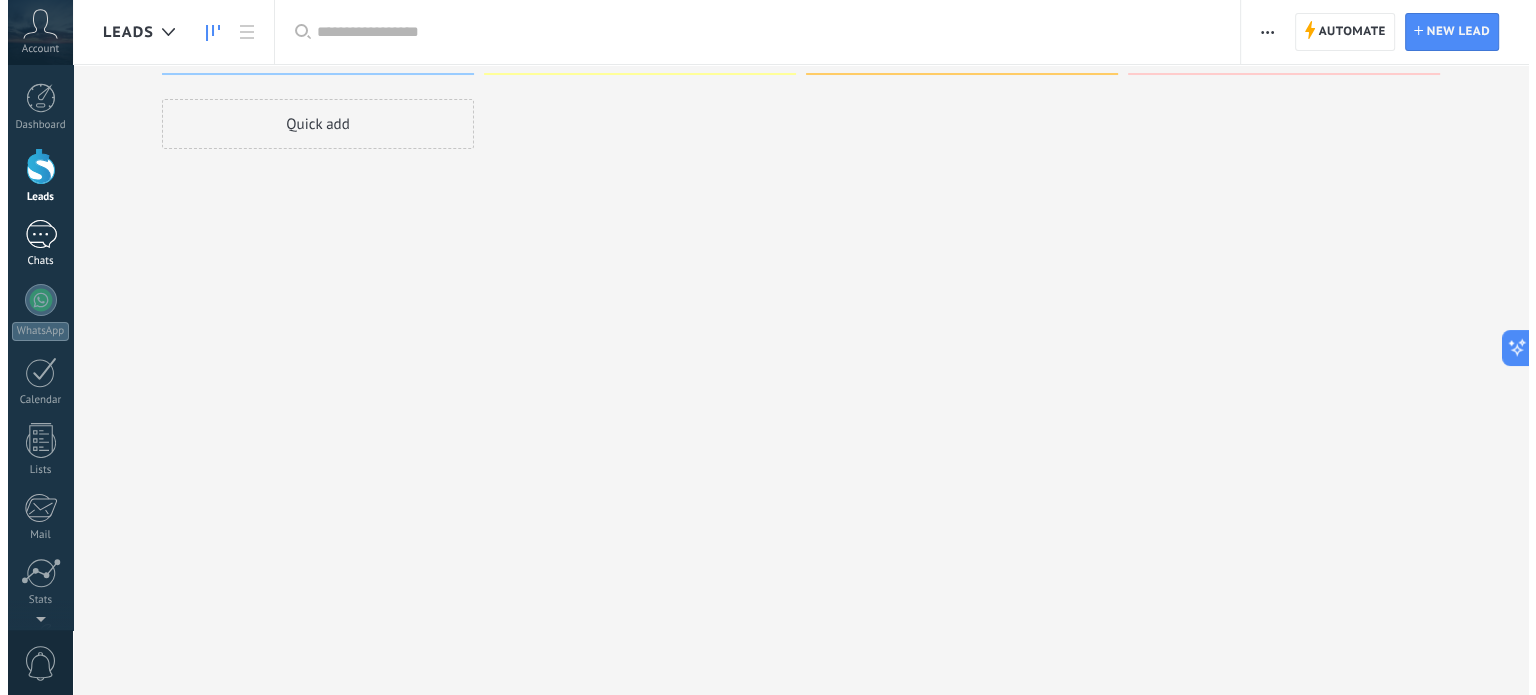 scroll, scrollTop: 0, scrollLeft: 0, axis: both 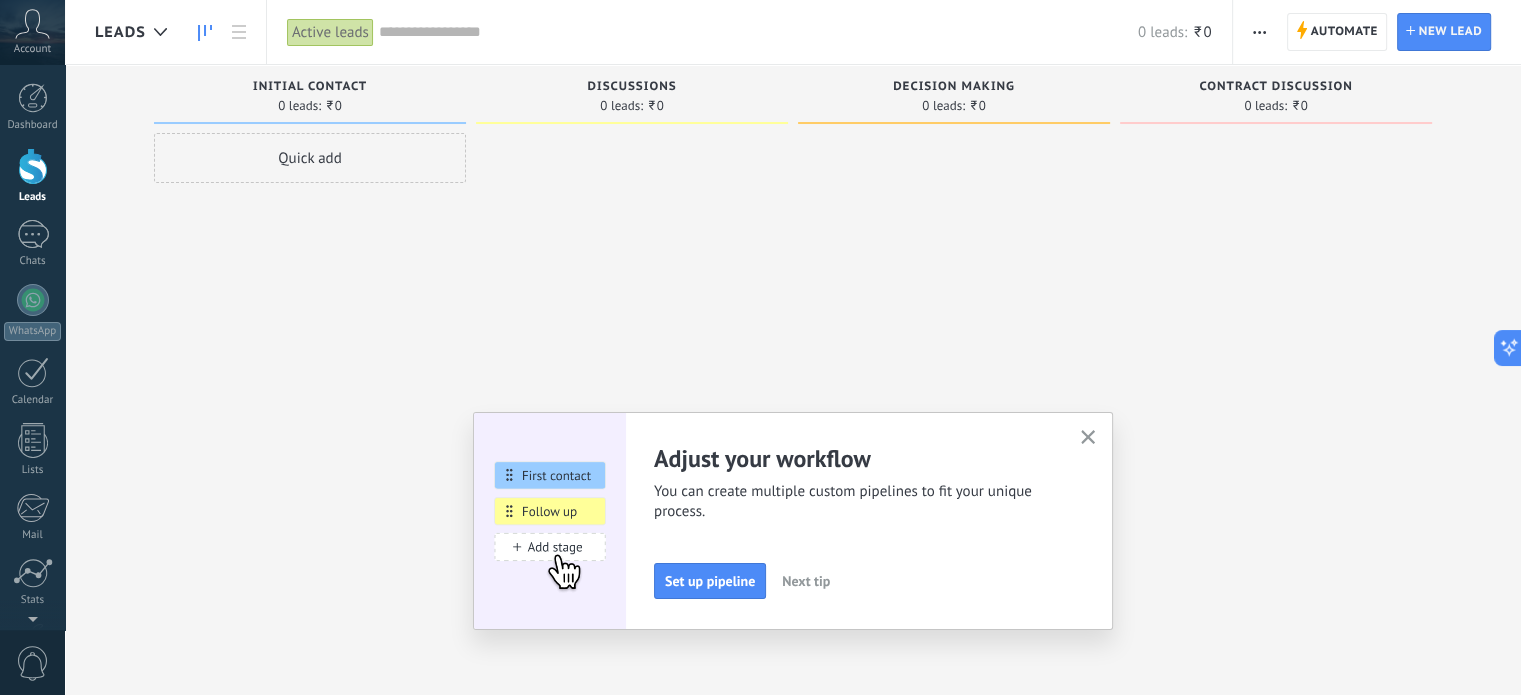 click at bounding box center (1088, 437) 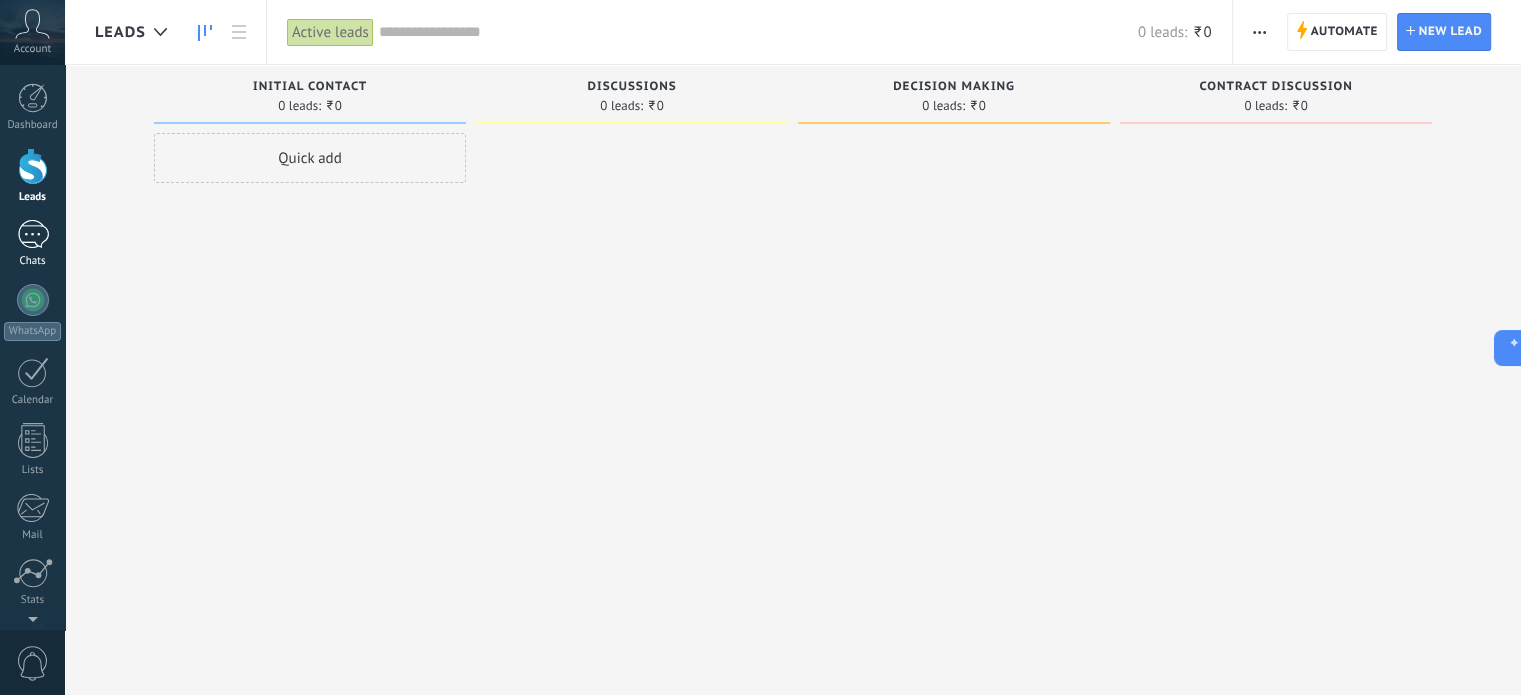 click at bounding box center (33, 234) 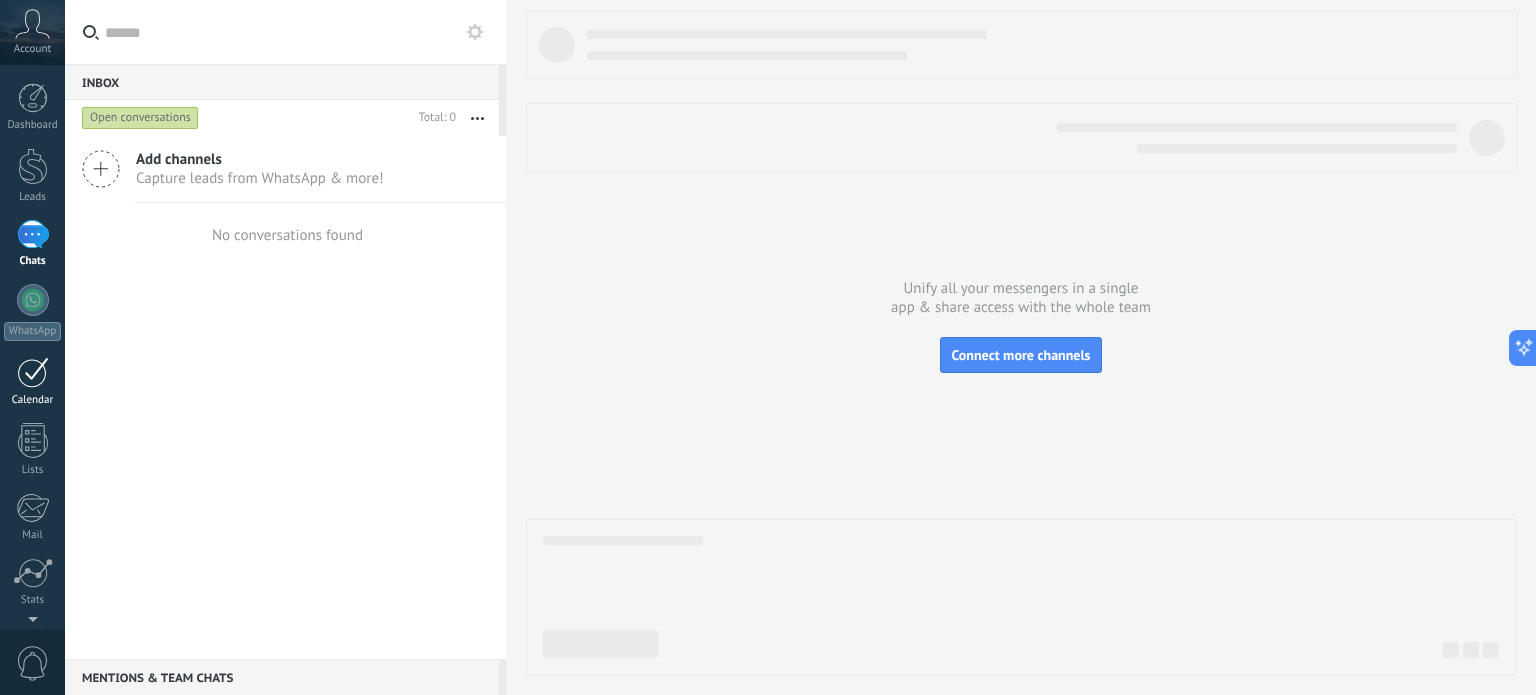 click at bounding box center [33, 372] 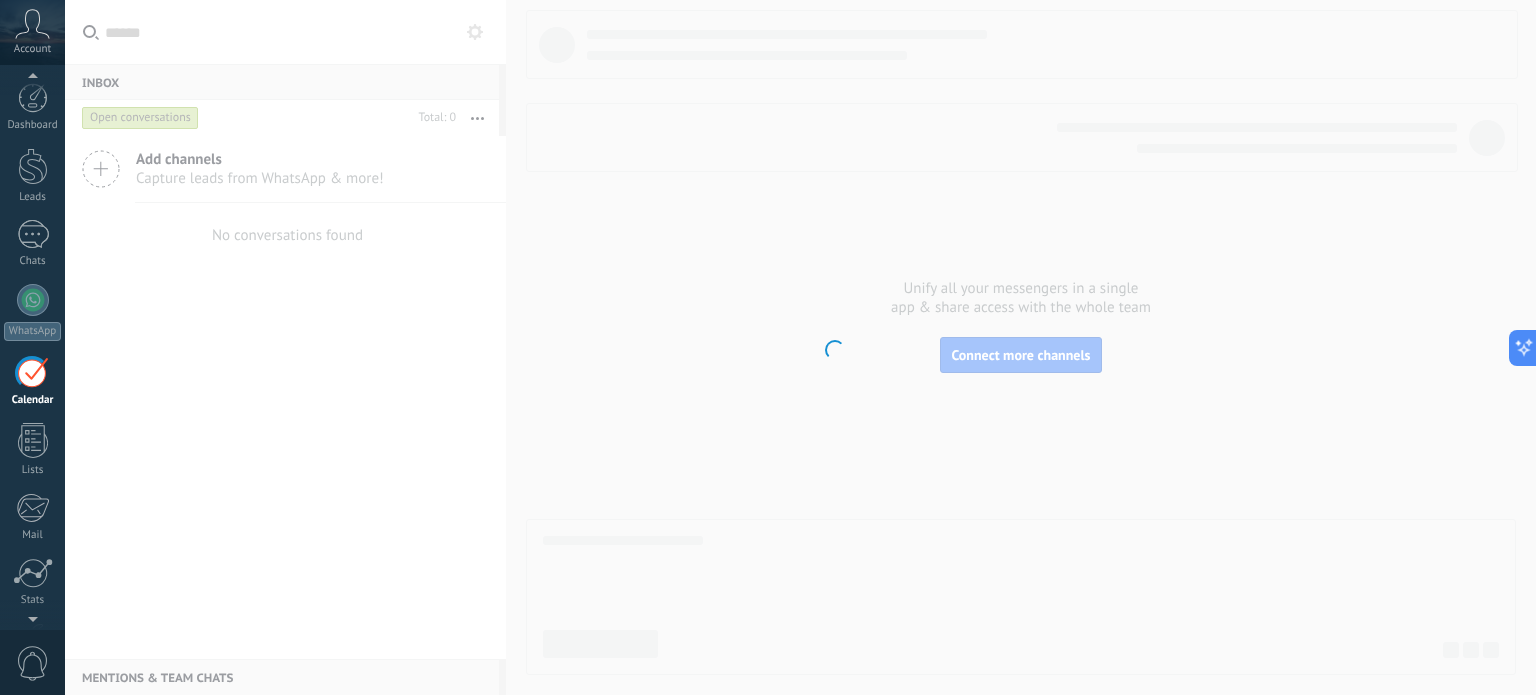 scroll, scrollTop: 56, scrollLeft: 0, axis: vertical 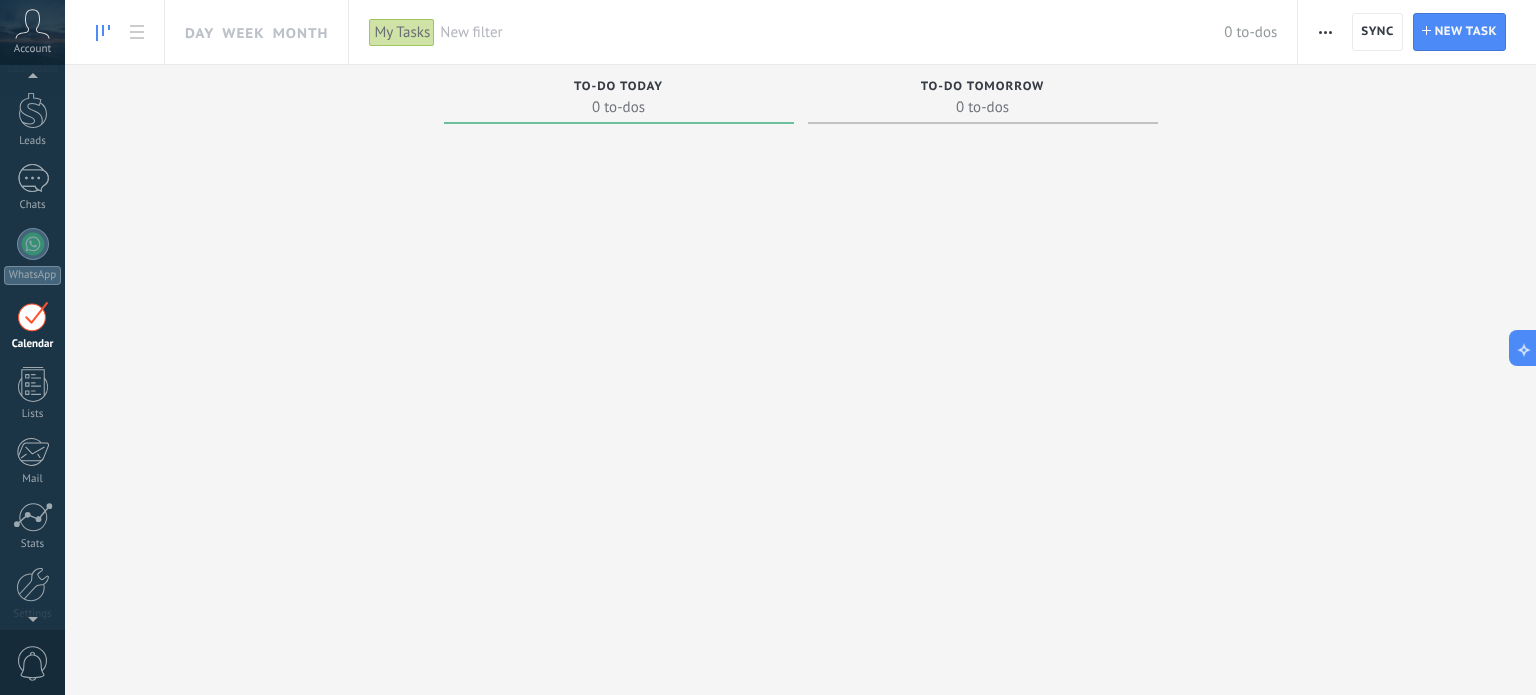 click at bounding box center (33, 384) 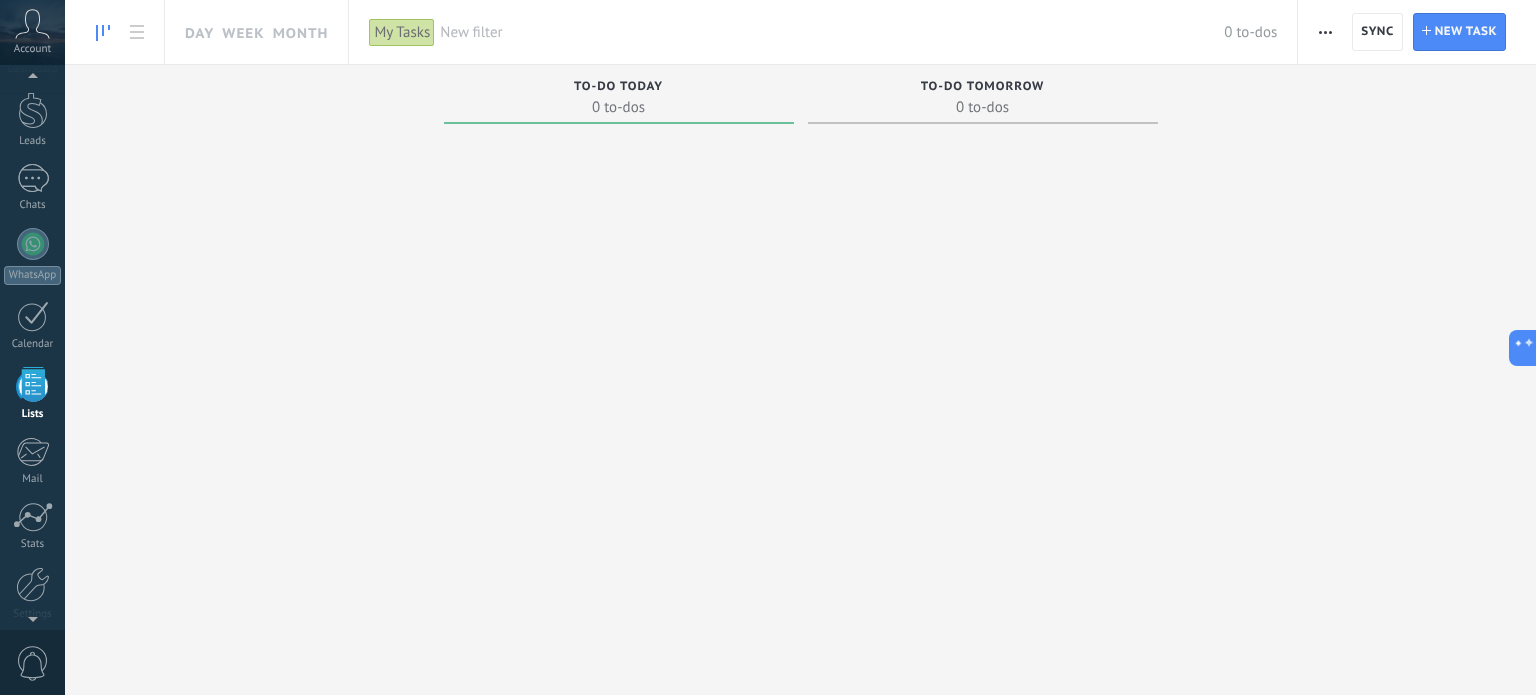 scroll, scrollTop: 123, scrollLeft: 0, axis: vertical 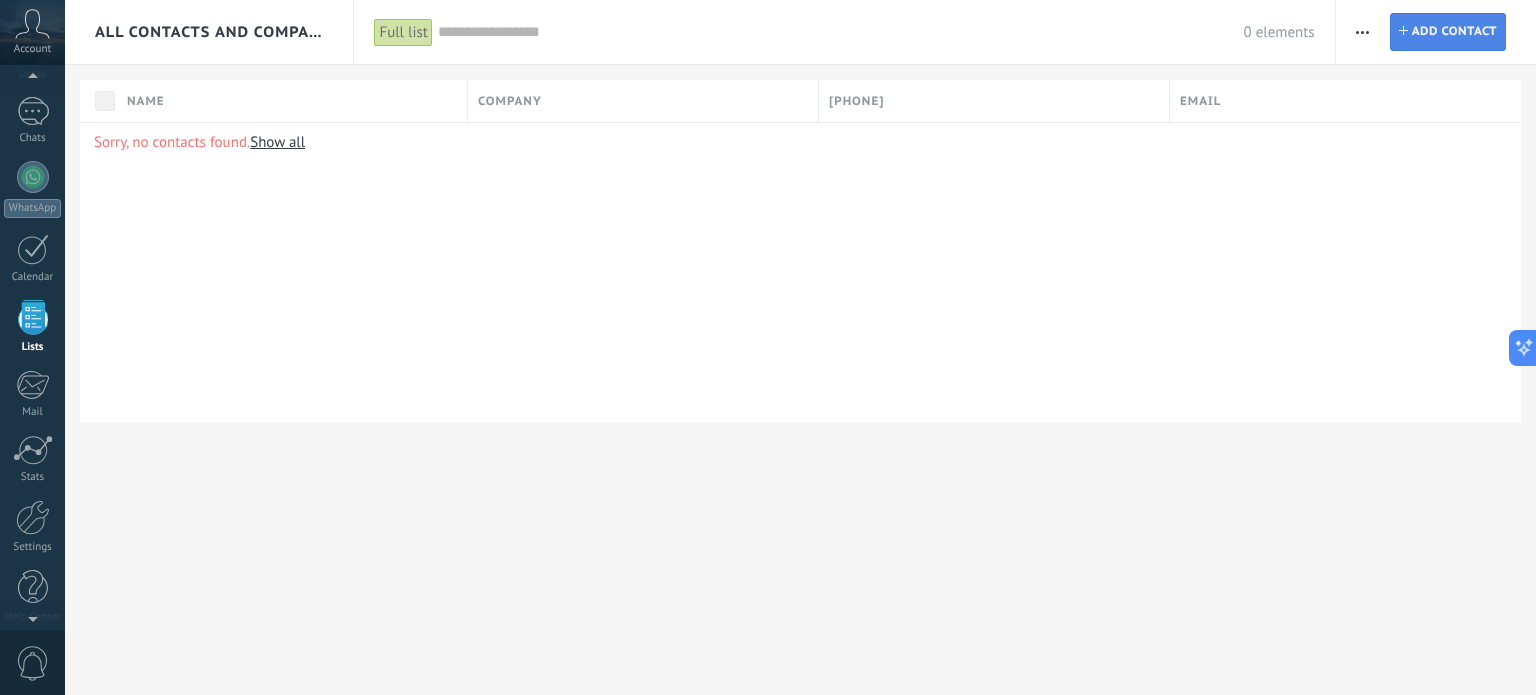 click on "Contact Add contact" at bounding box center (1448, 32) 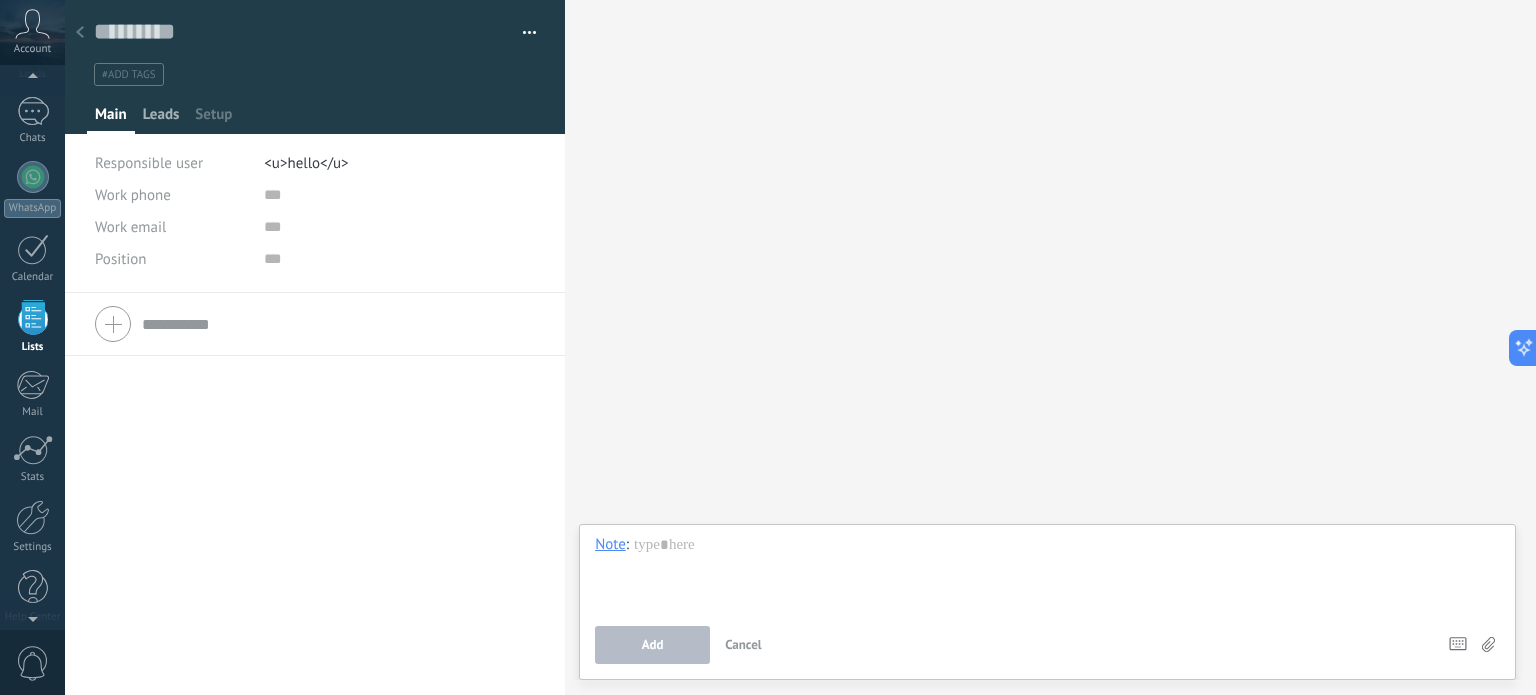 click on "Leads" at bounding box center [111, 119] 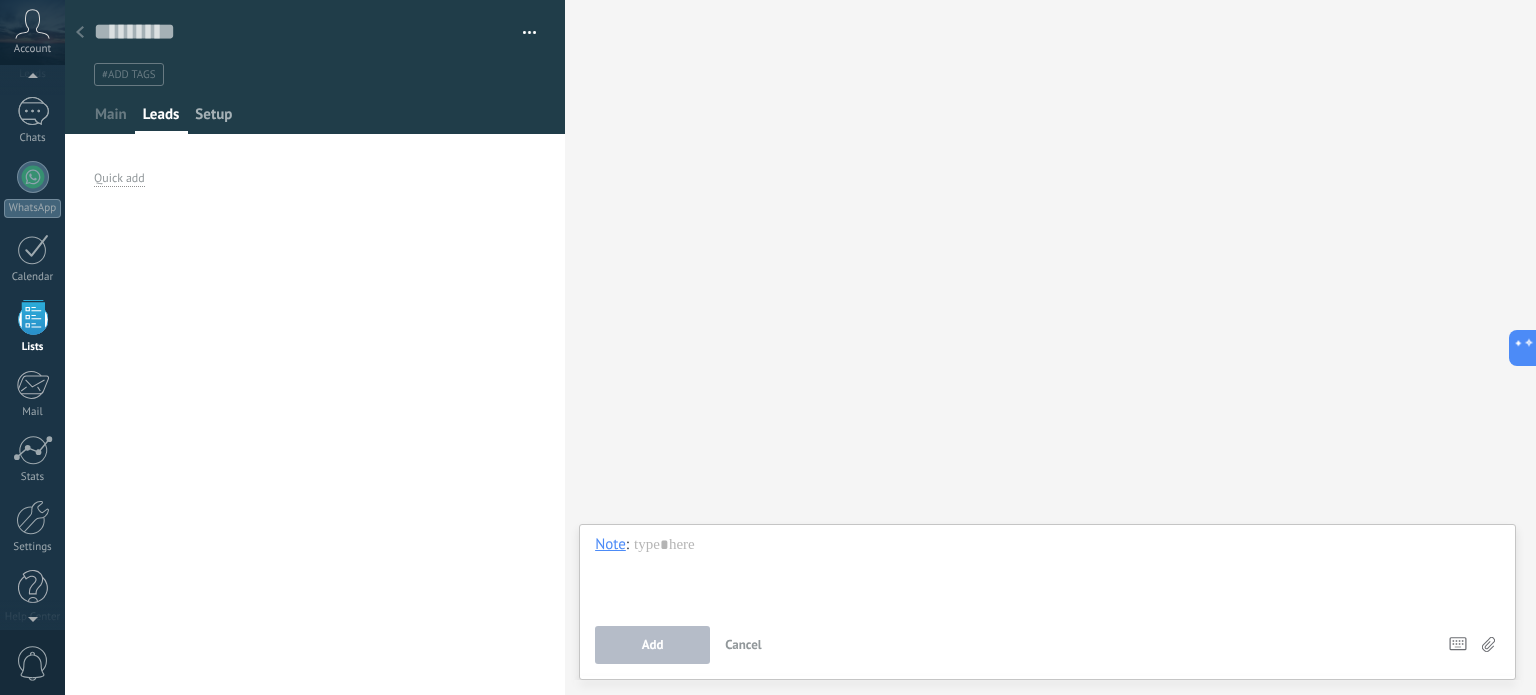 click on "Setup" at bounding box center [111, 119] 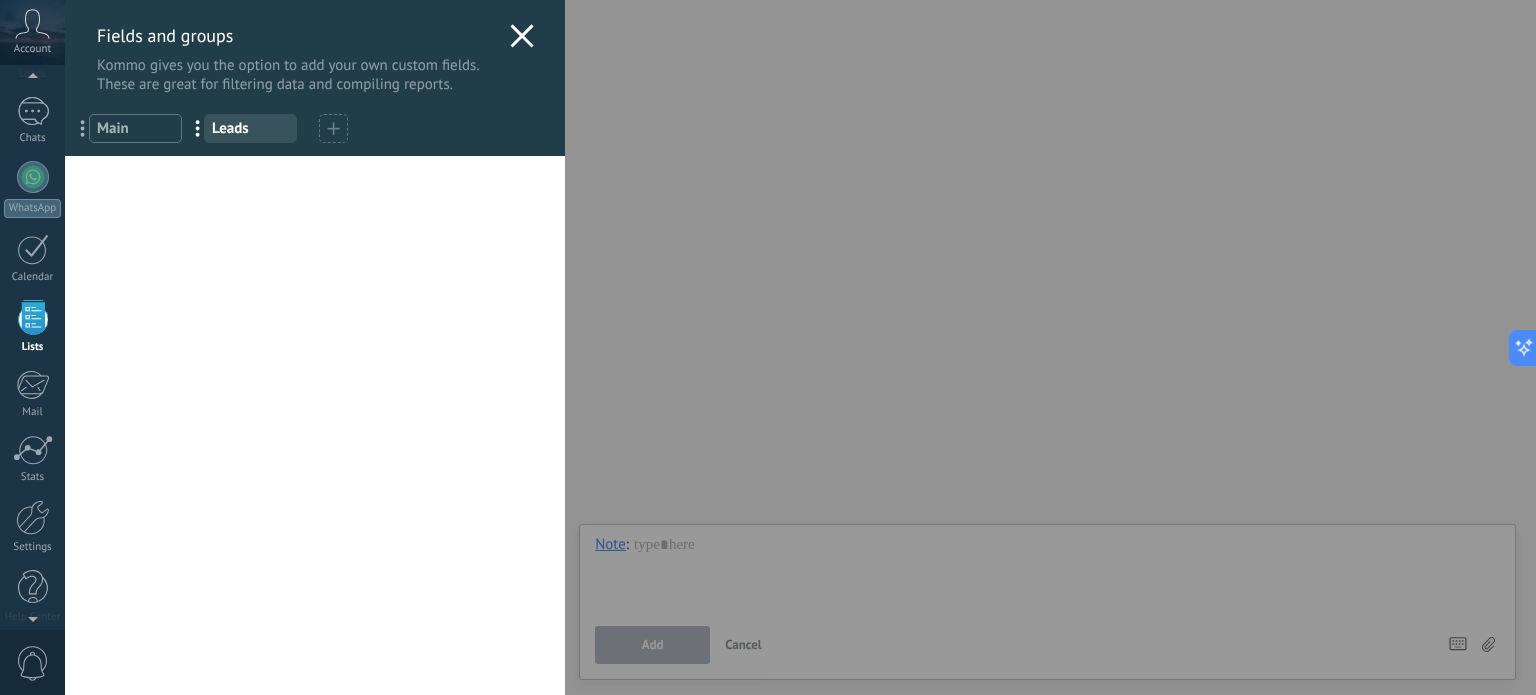 click on "Fields and groups Kommo gives you the option to add your own custom fields. These are great for filtering data and compiling reports." at bounding box center [315, 47] 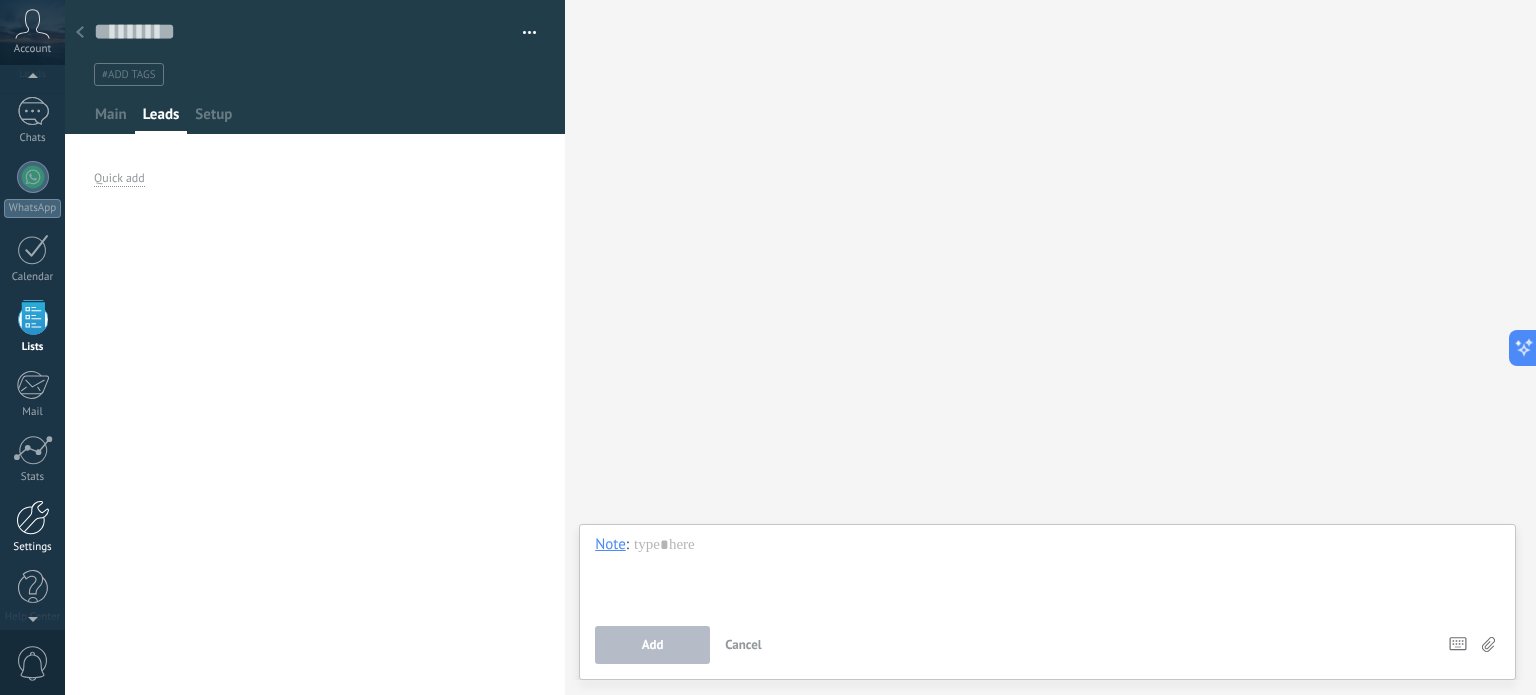 click at bounding box center (33, 517) 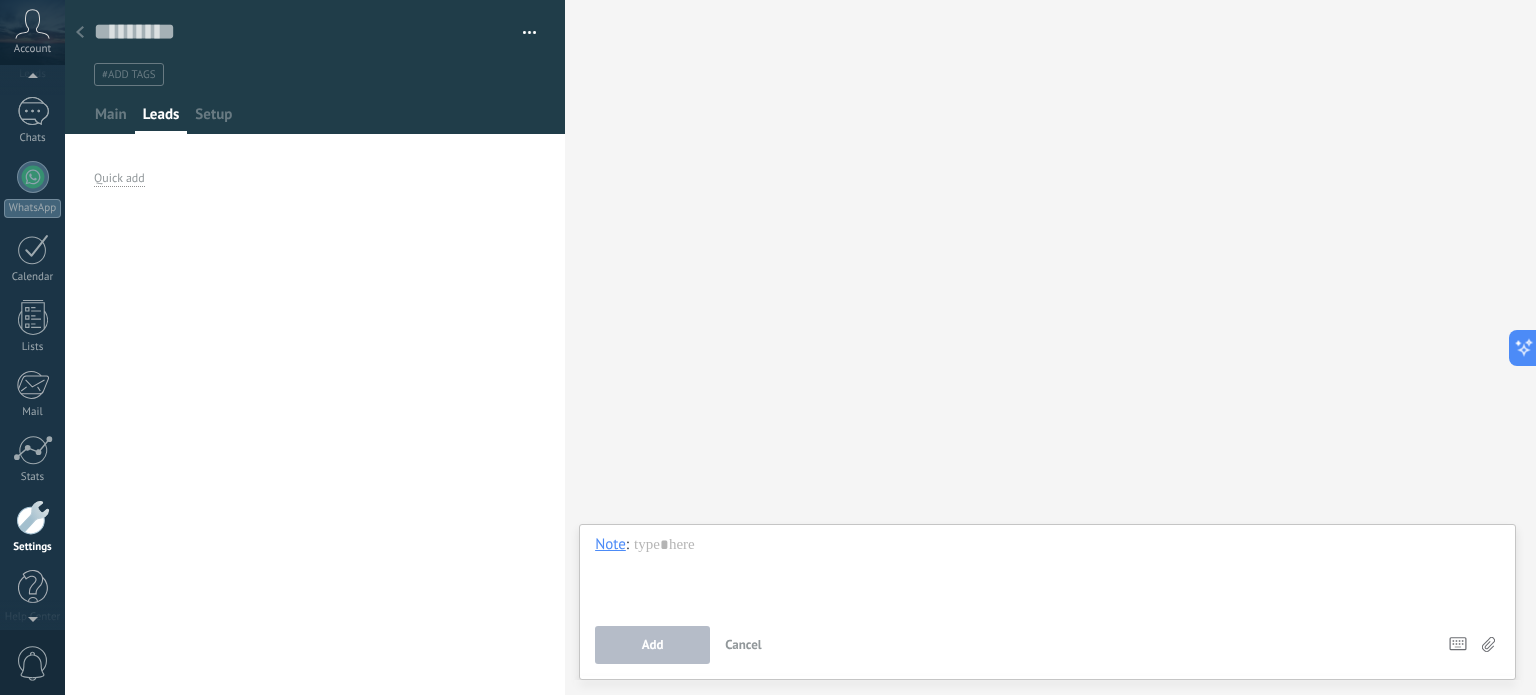 scroll, scrollTop: 136, scrollLeft: 0, axis: vertical 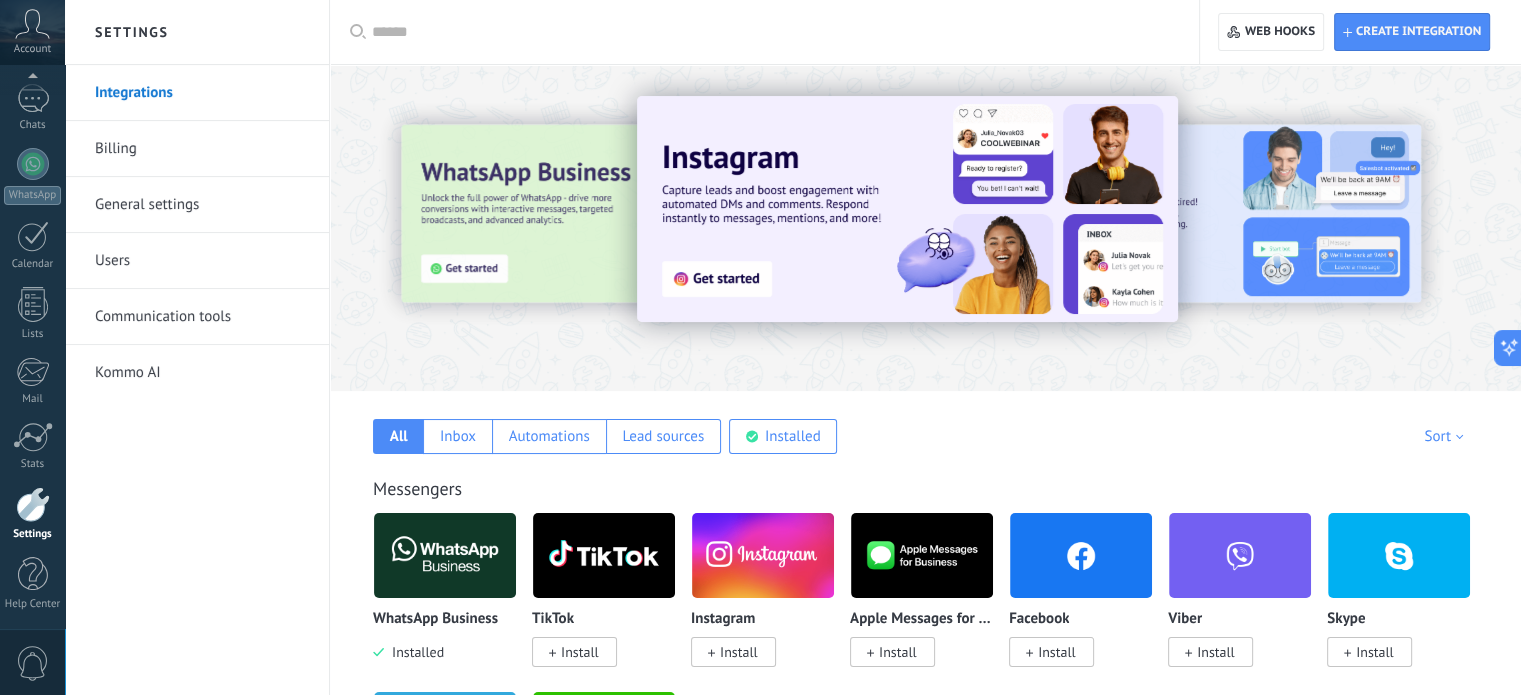 click on "Users" at bounding box center [202, 261] 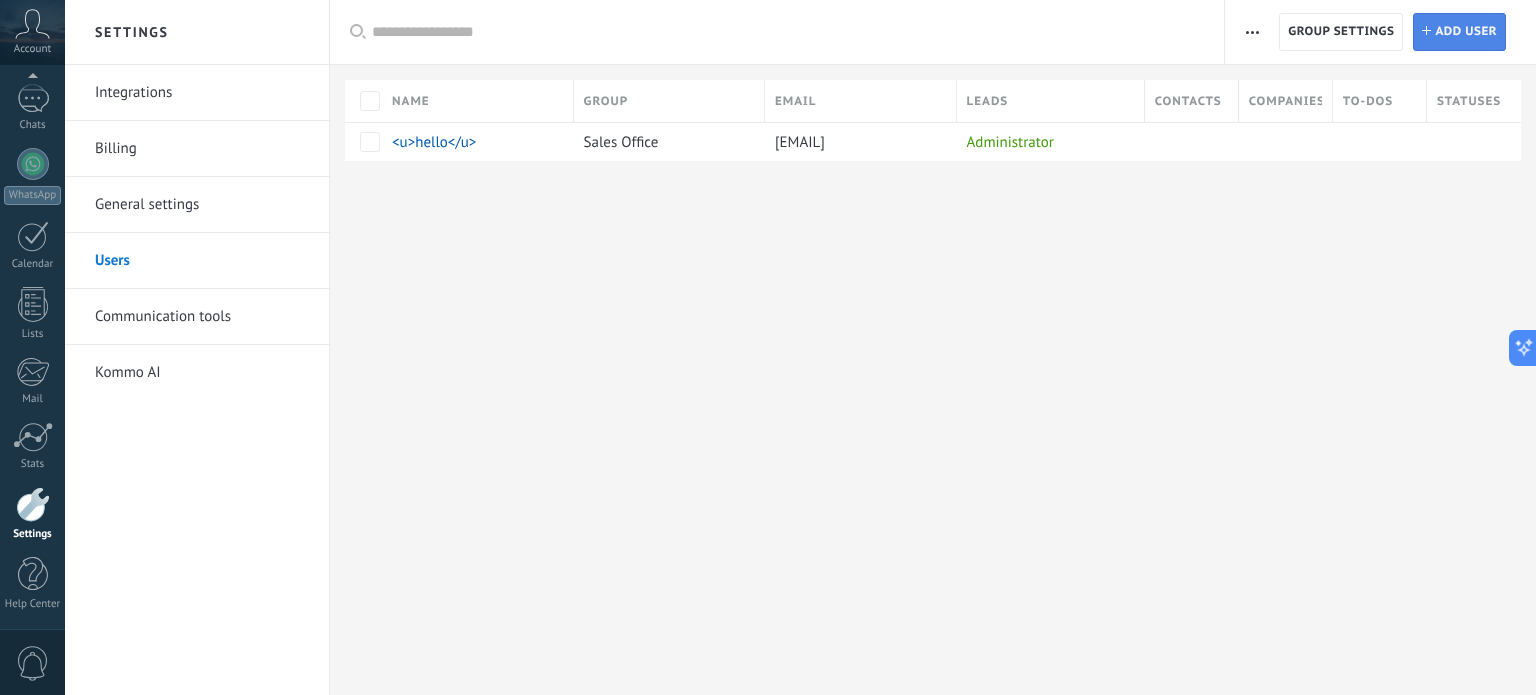 click on "Add user" at bounding box center (1466, 32) 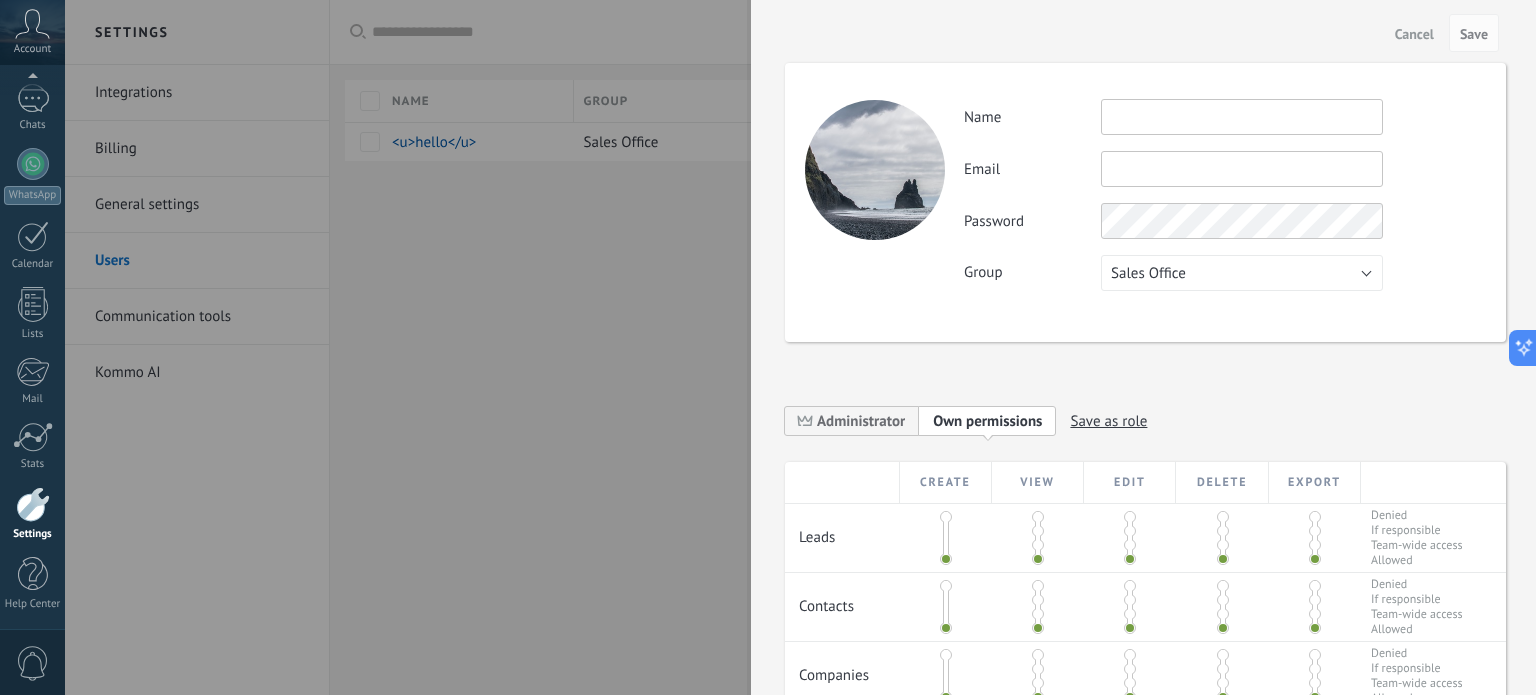 click at bounding box center [1242, 117] 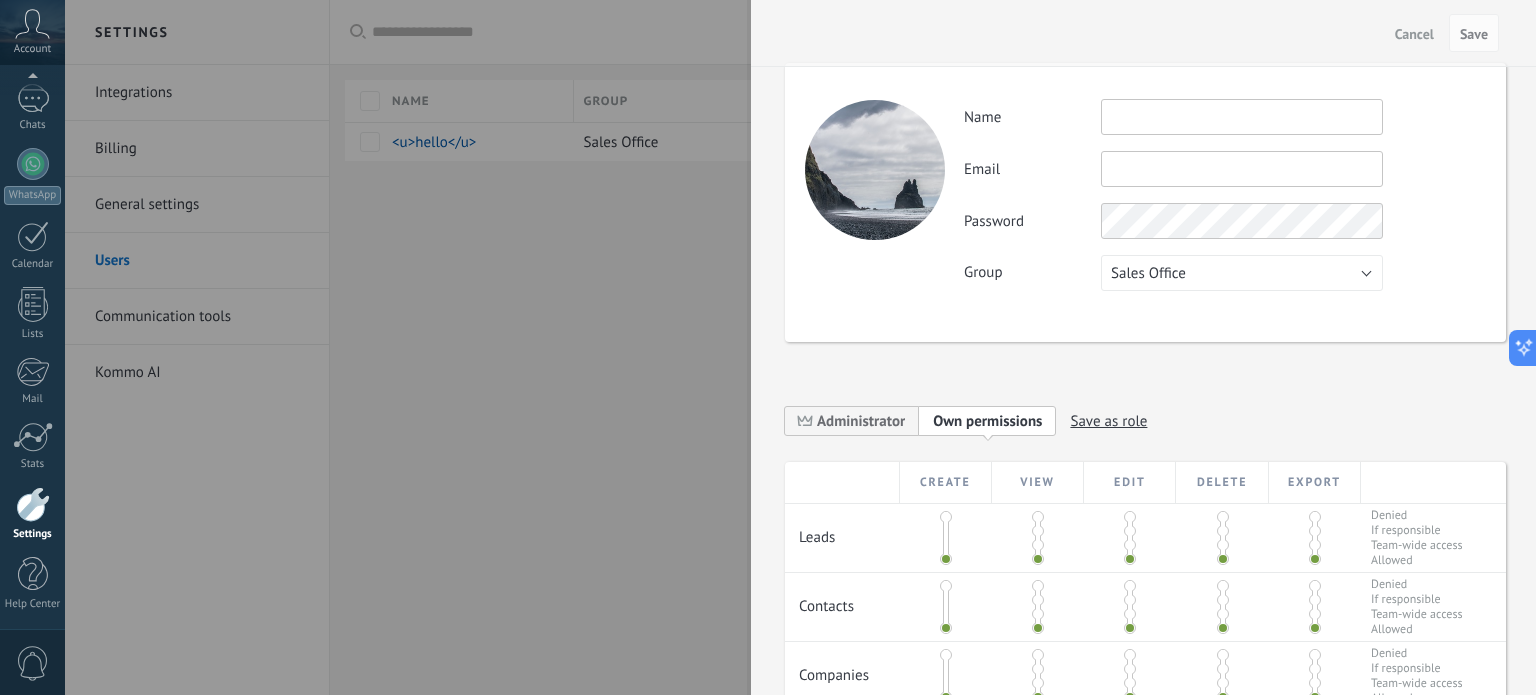 scroll, scrollTop: 0, scrollLeft: 0, axis: both 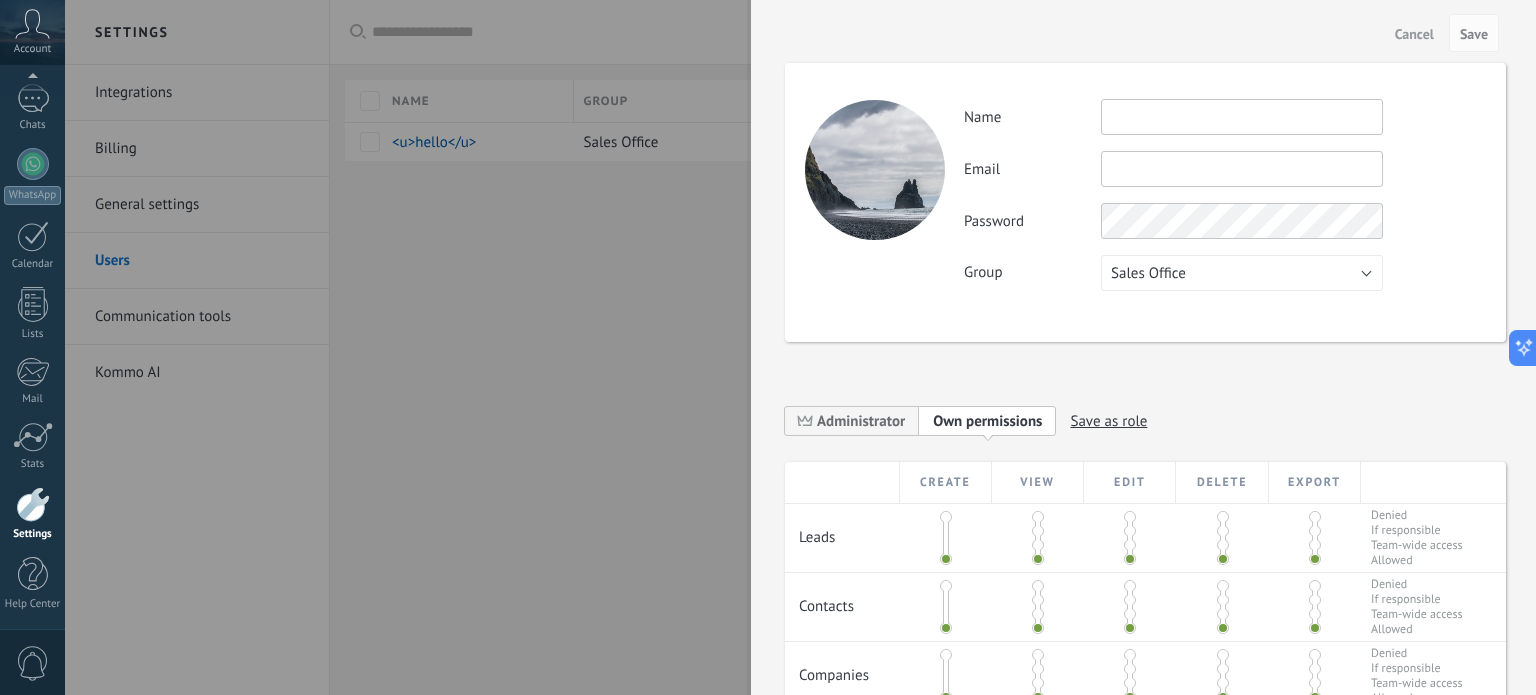 click at bounding box center [1242, 117] 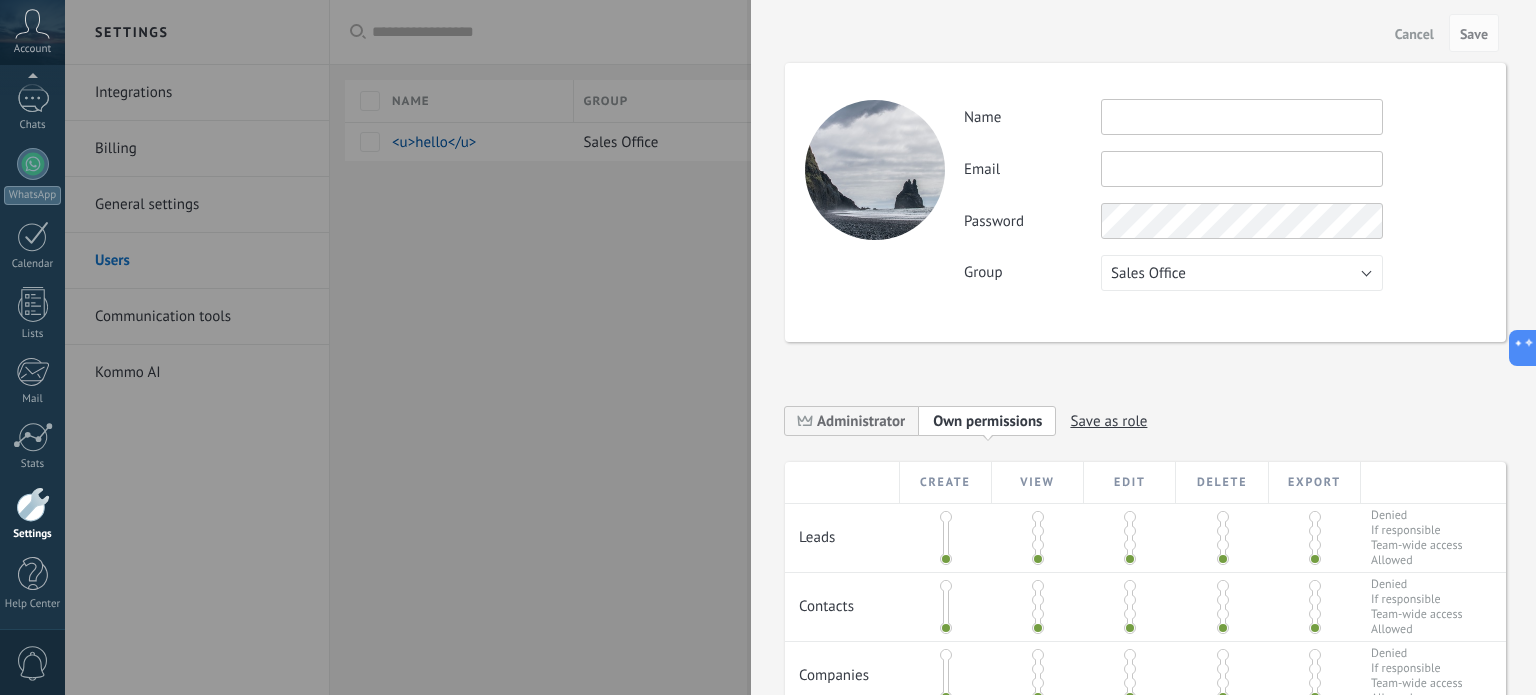 click at bounding box center (768, 347) 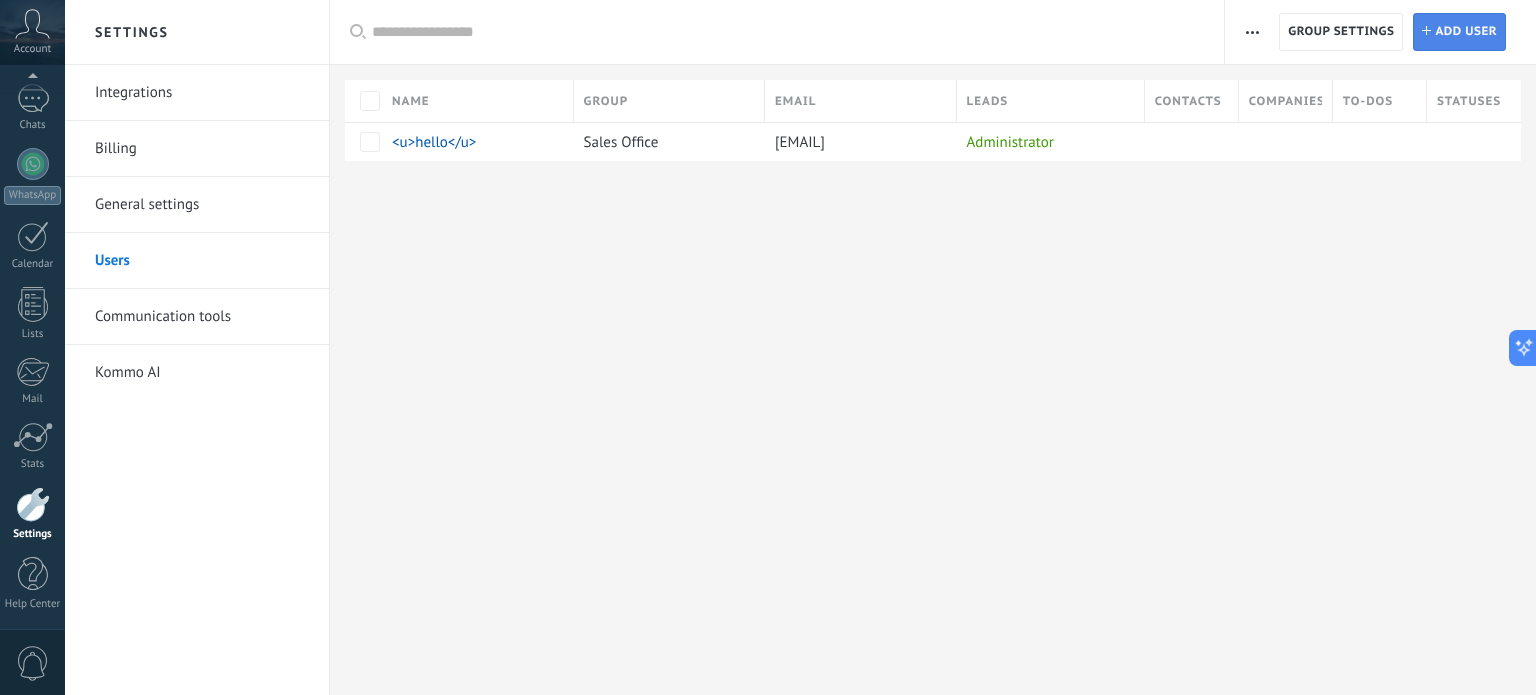 click on "Add user" at bounding box center [1466, 32] 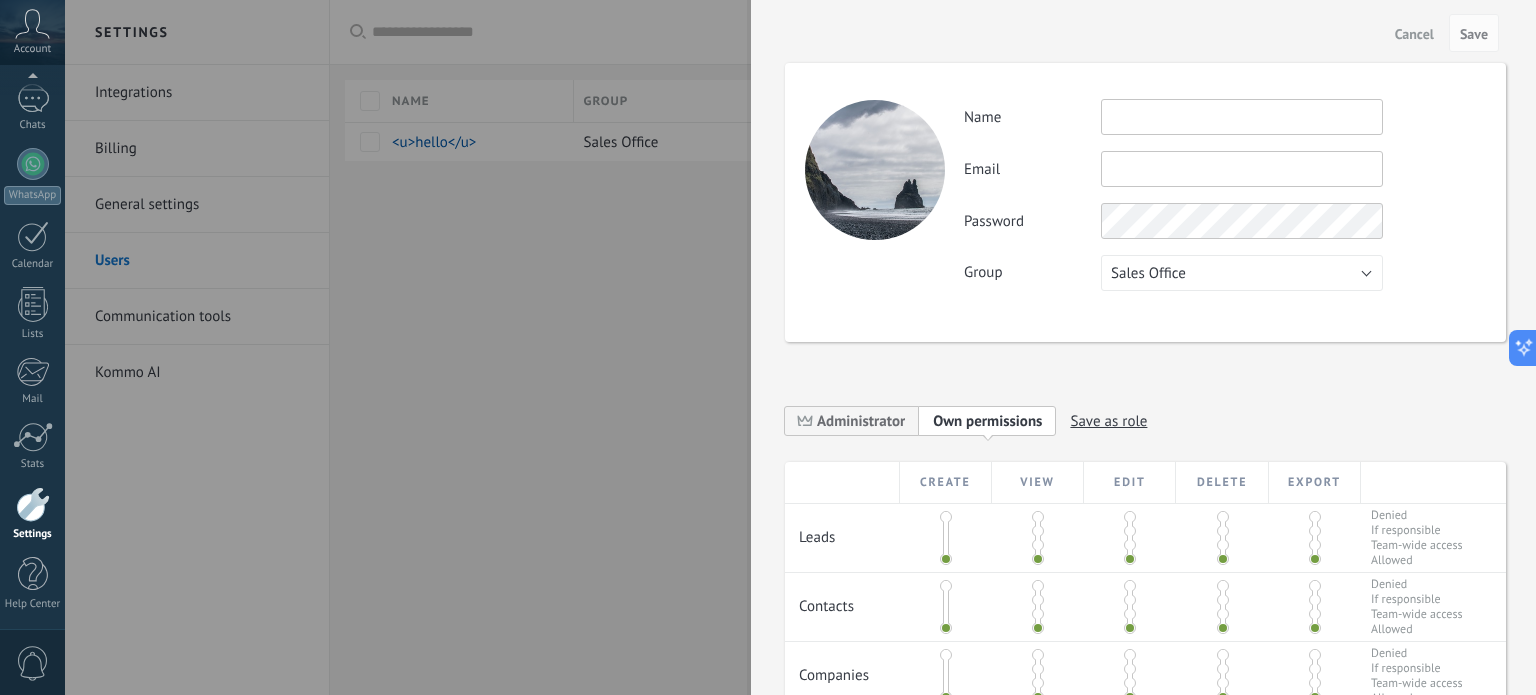 click at bounding box center (1242, 117) 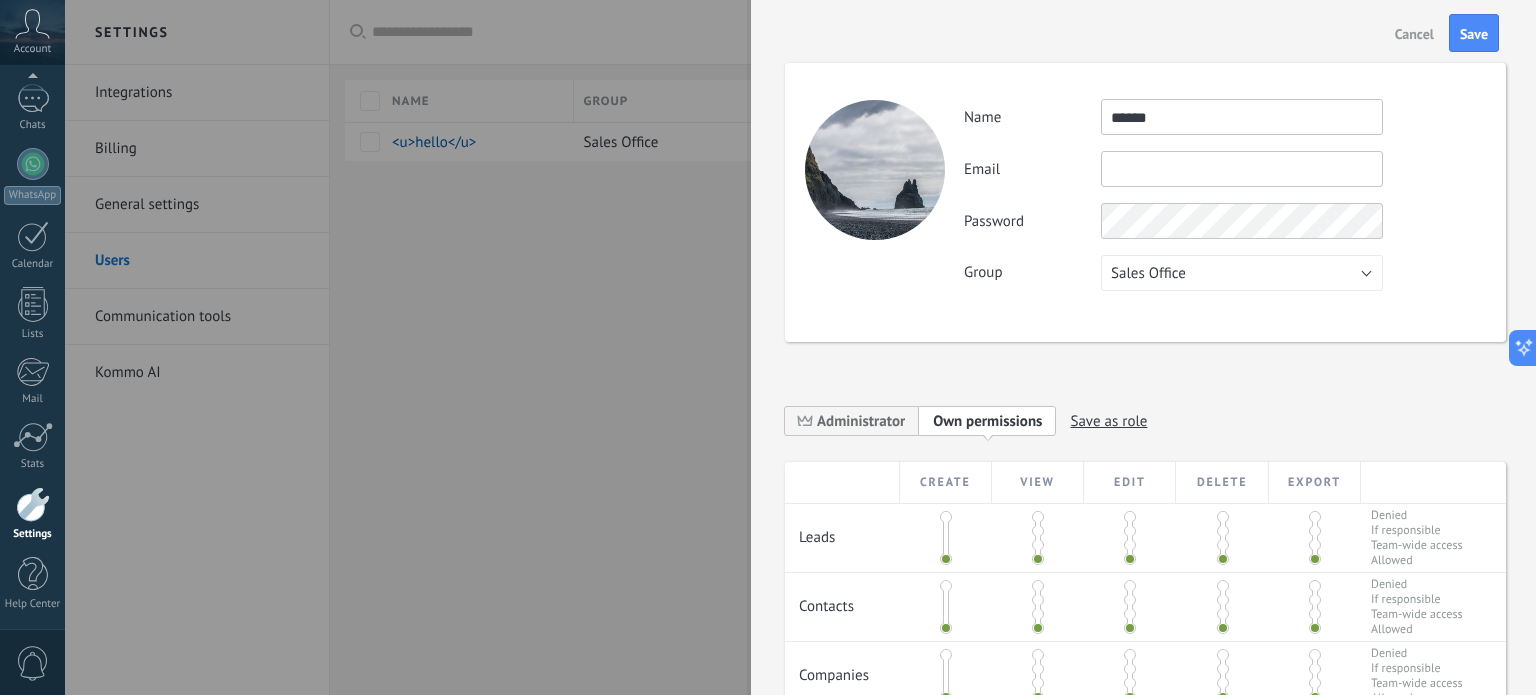 type on "******" 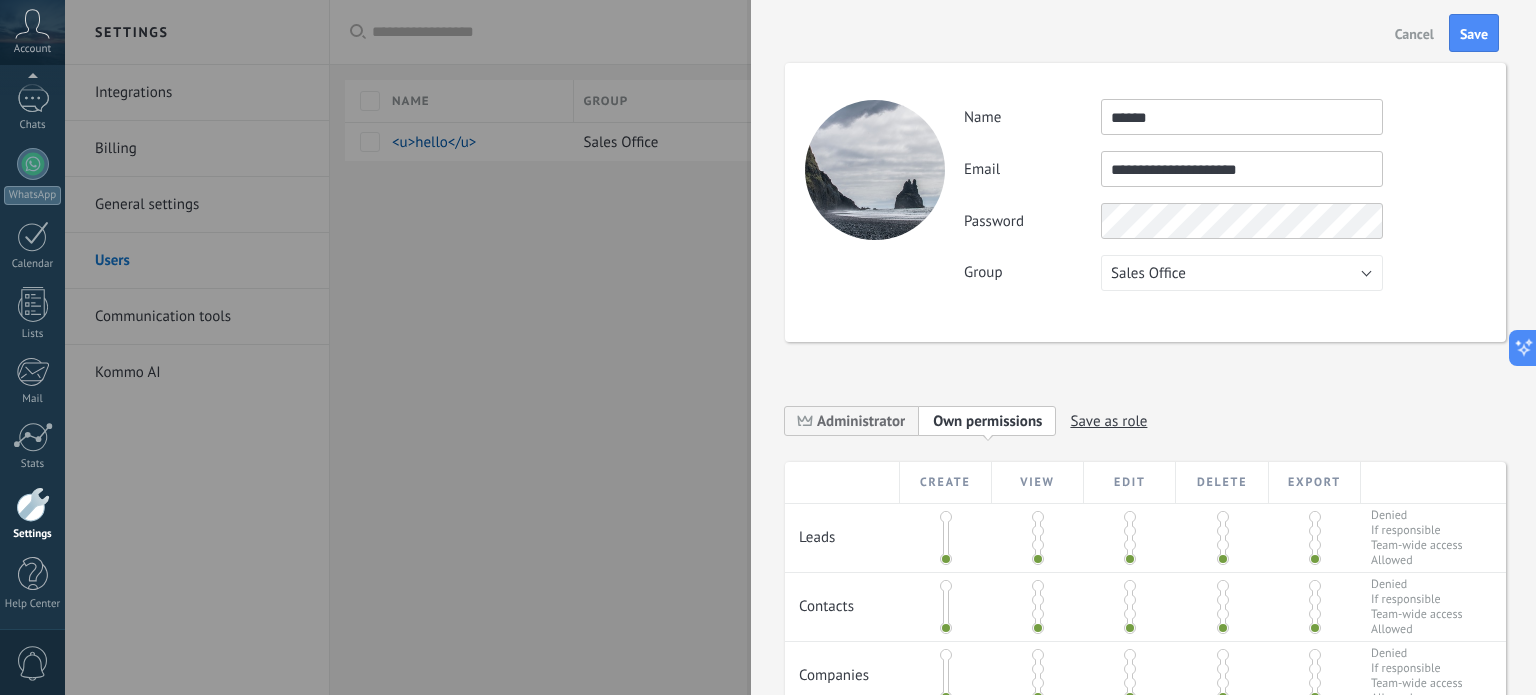 type on "**********" 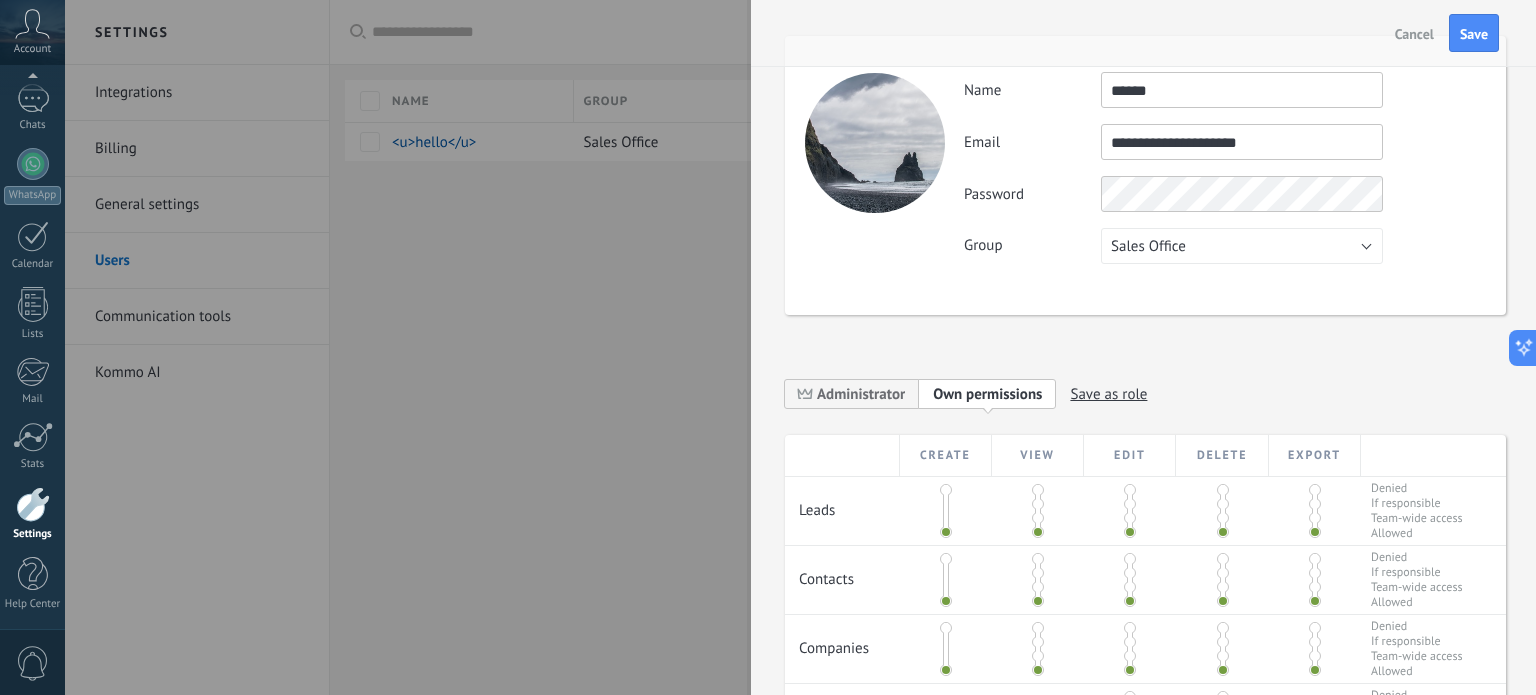 scroll, scrollTop: 0, scrollLeft: 0, axis: both 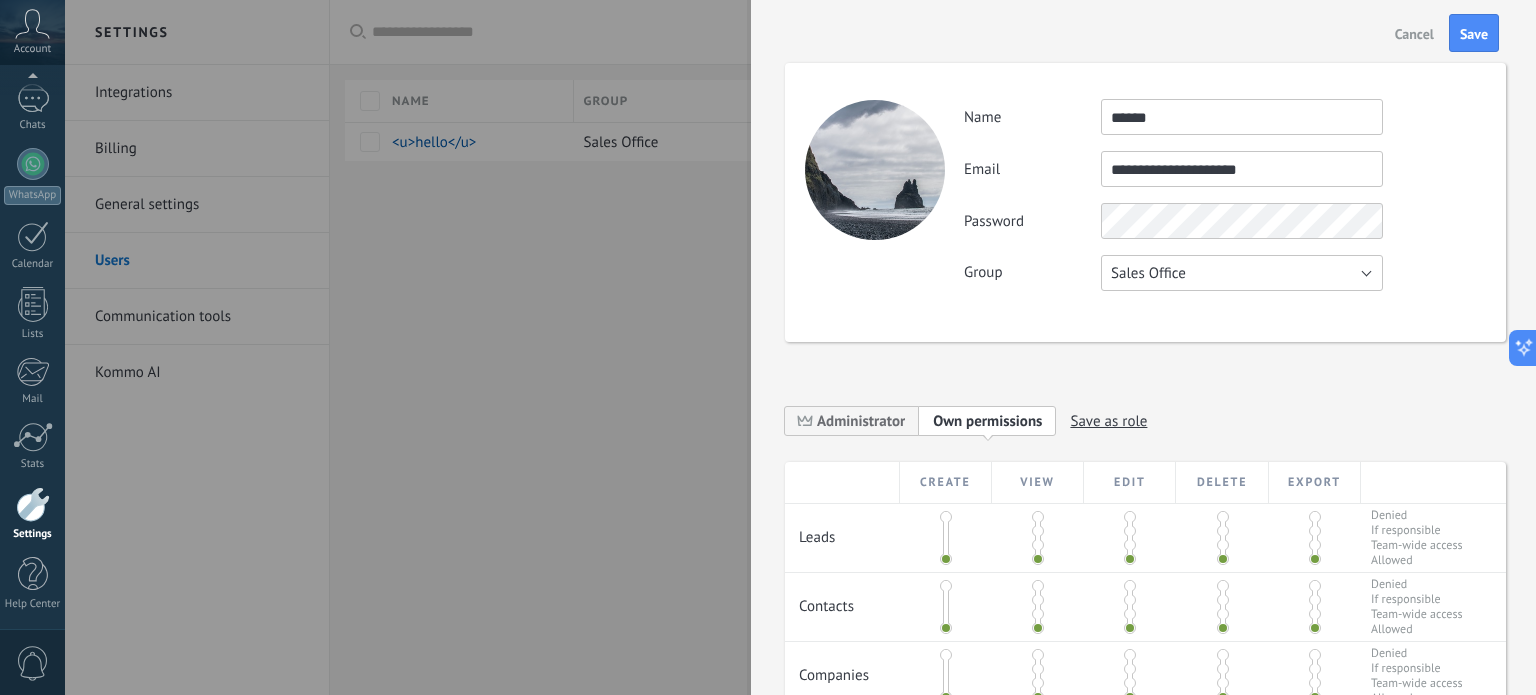 click on "Sales Office" at bounding box center (1242, 273) 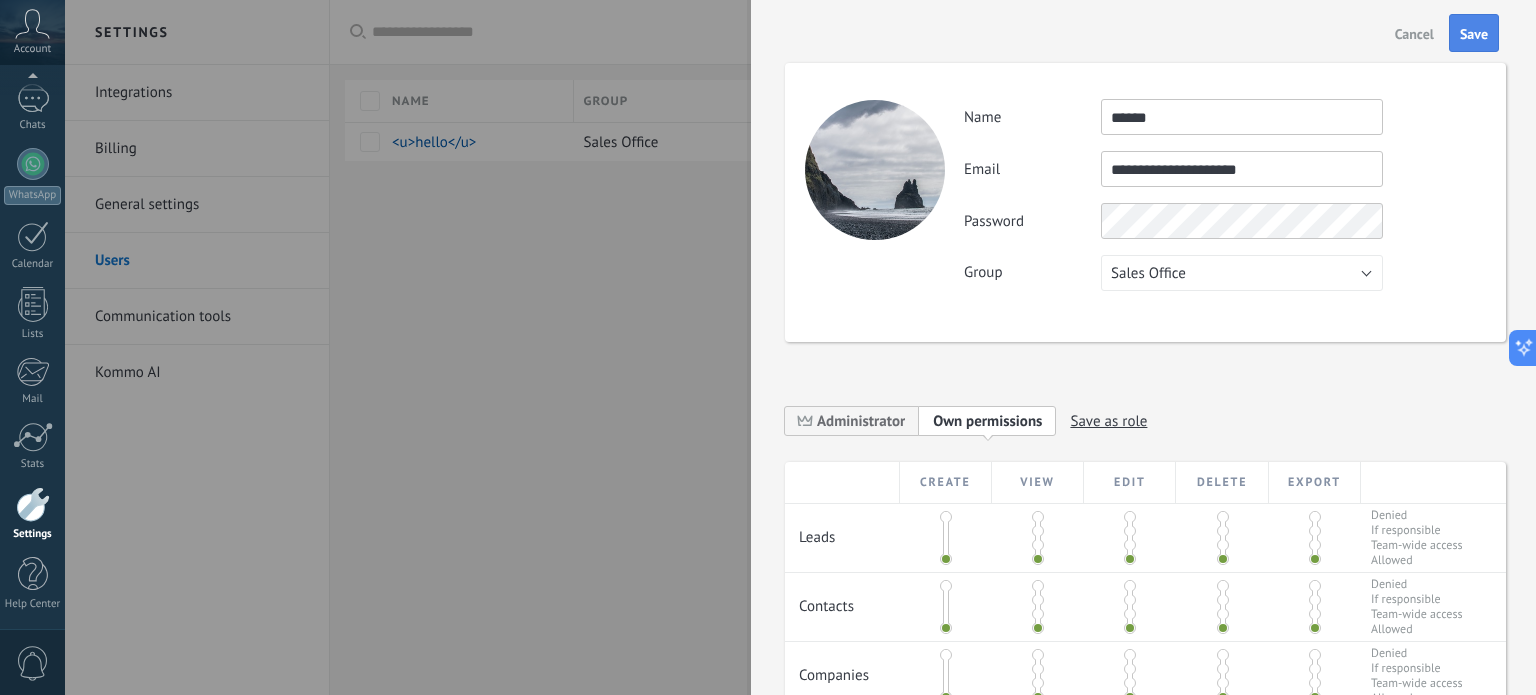click on "Save" at bounding box center (1474, 34) 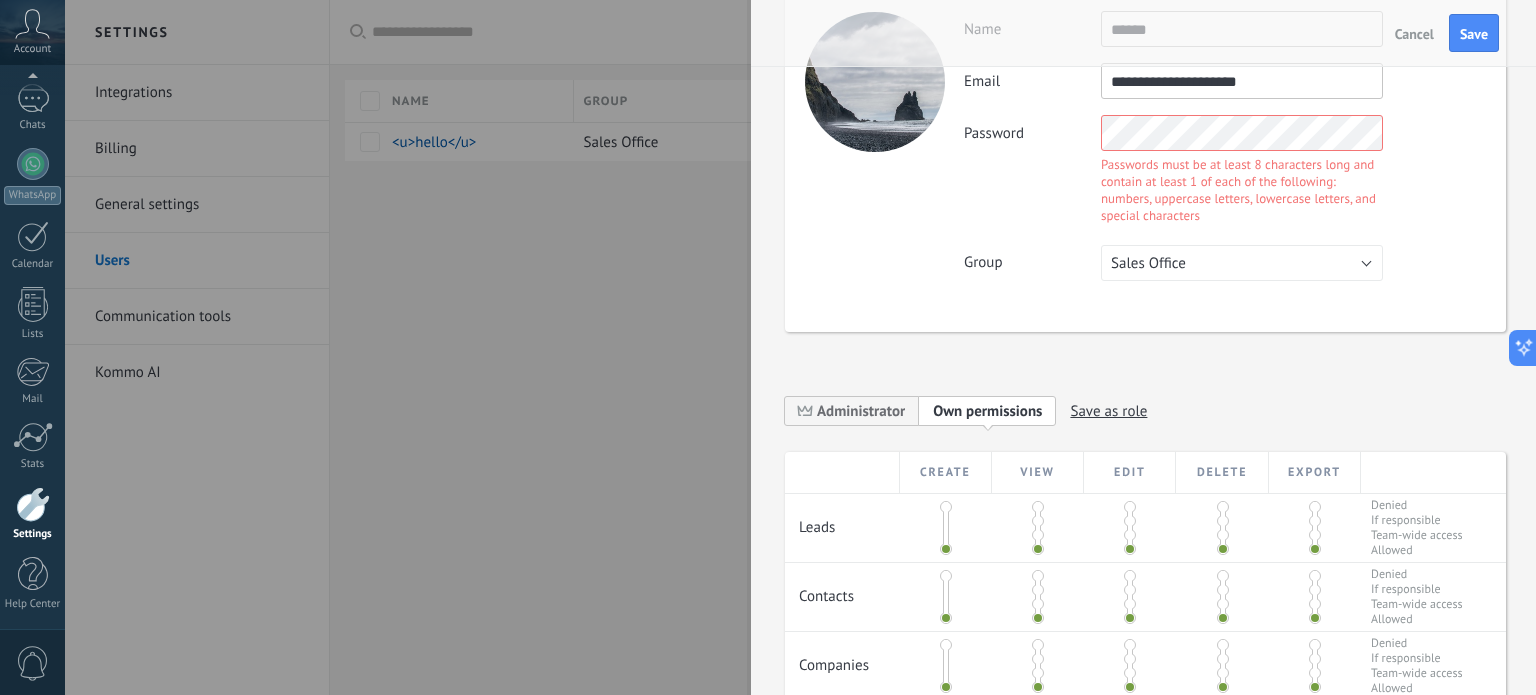 scroll, scrollTop: 90, scrollLeft: 0, axis: vertical 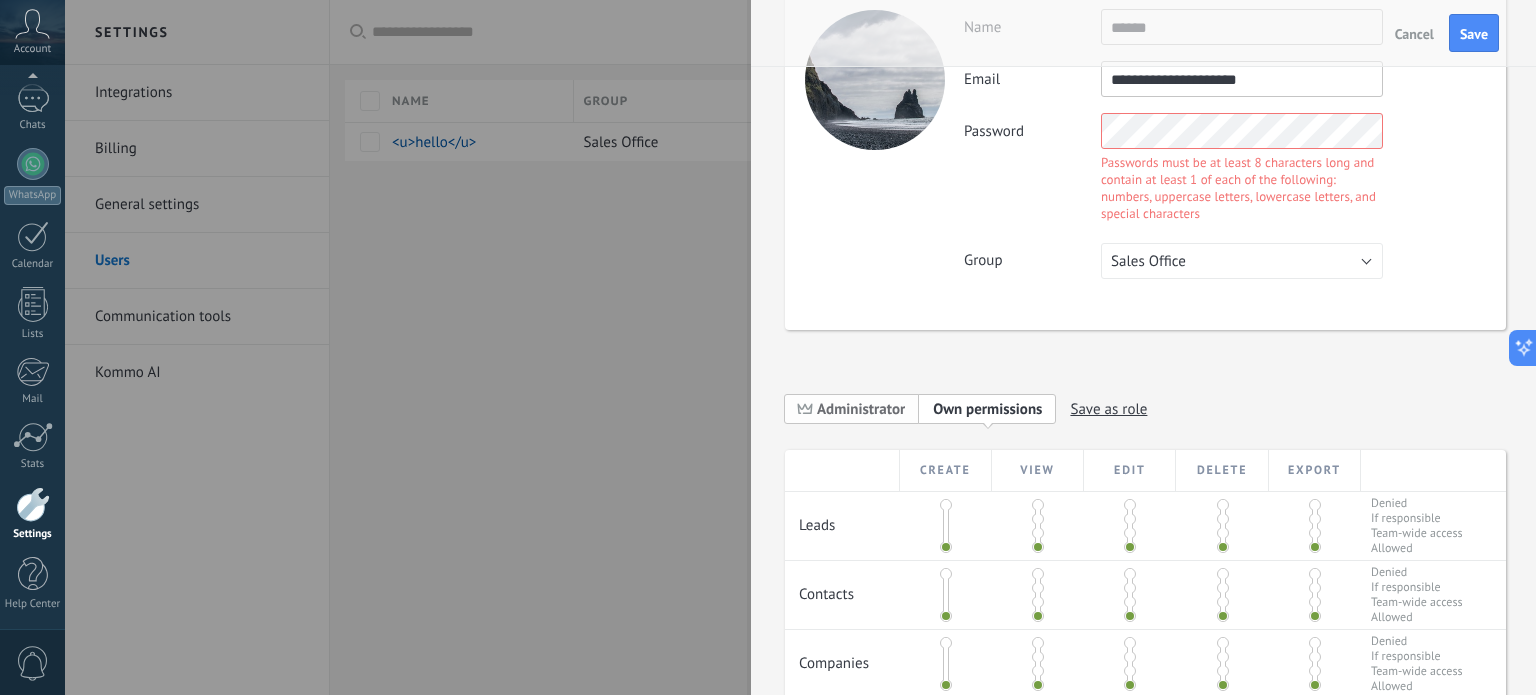 click on "Administrator" at bounding box center [861, 409] 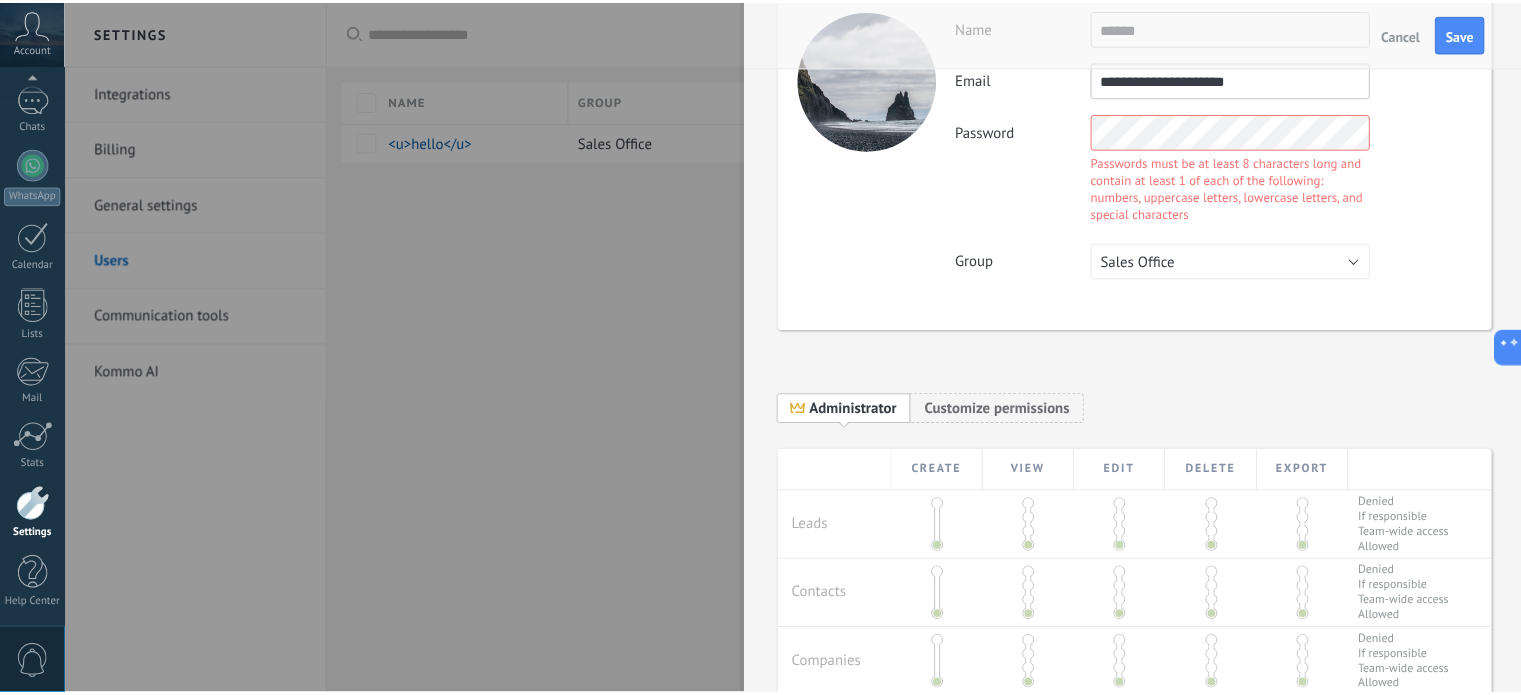 scroll, scrollTop: 0, scrollLeft: 0, axis: both 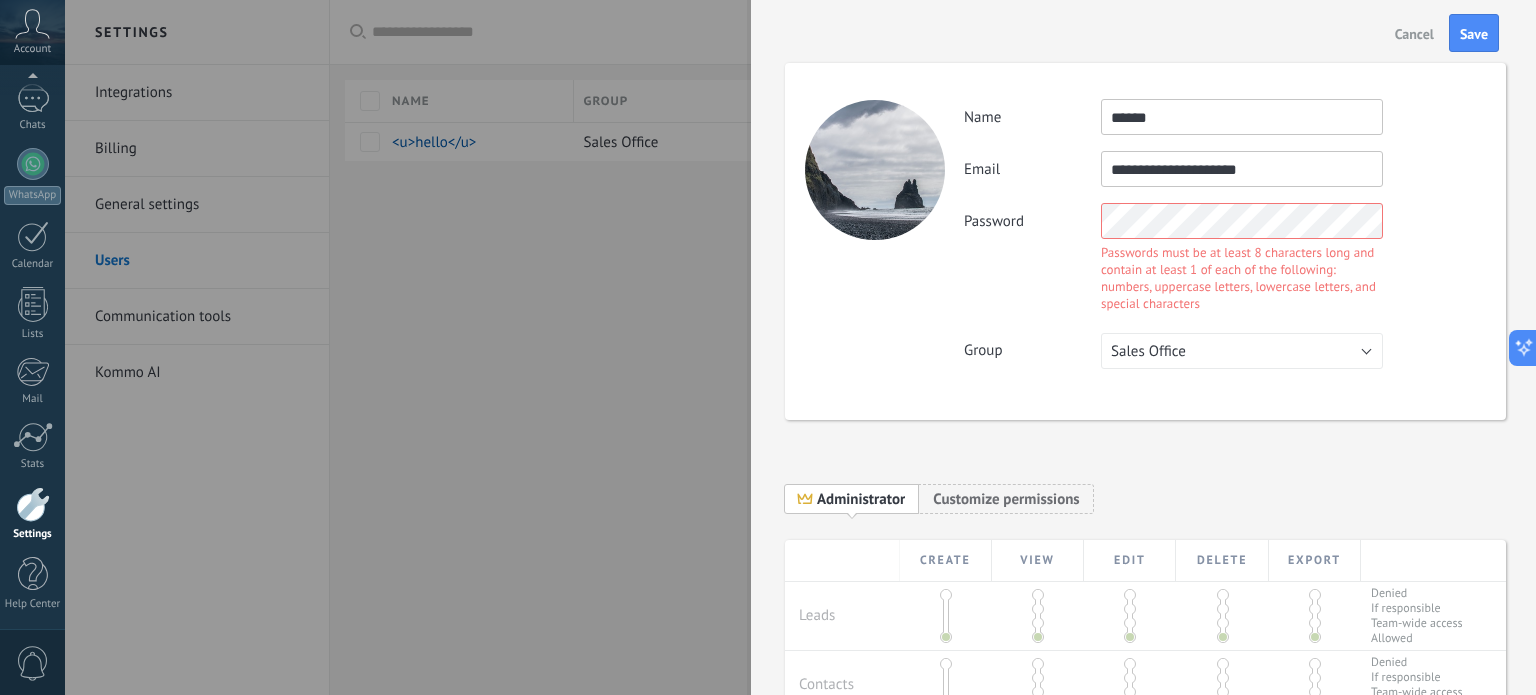 click on "Cancel" at bounding box center [1414, 34] 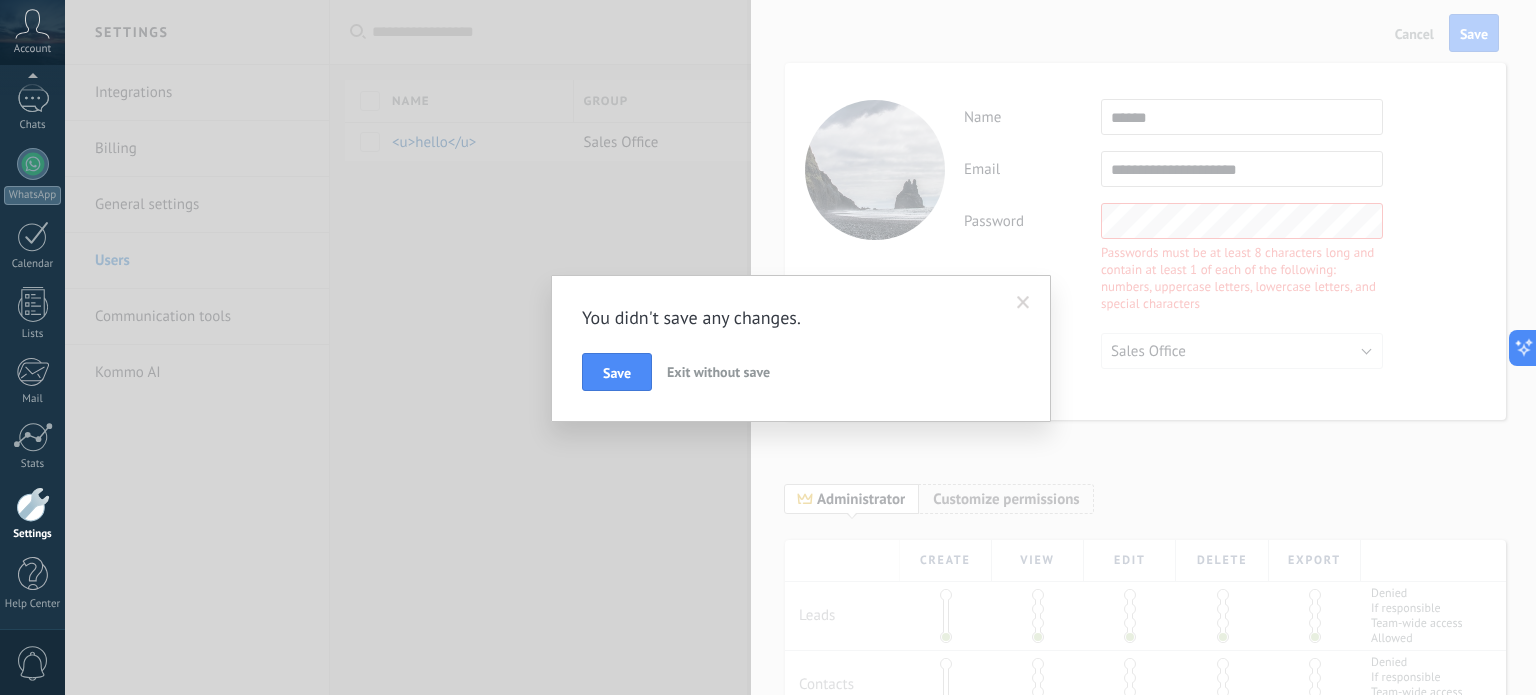 click at bounding box center (1023, 303) 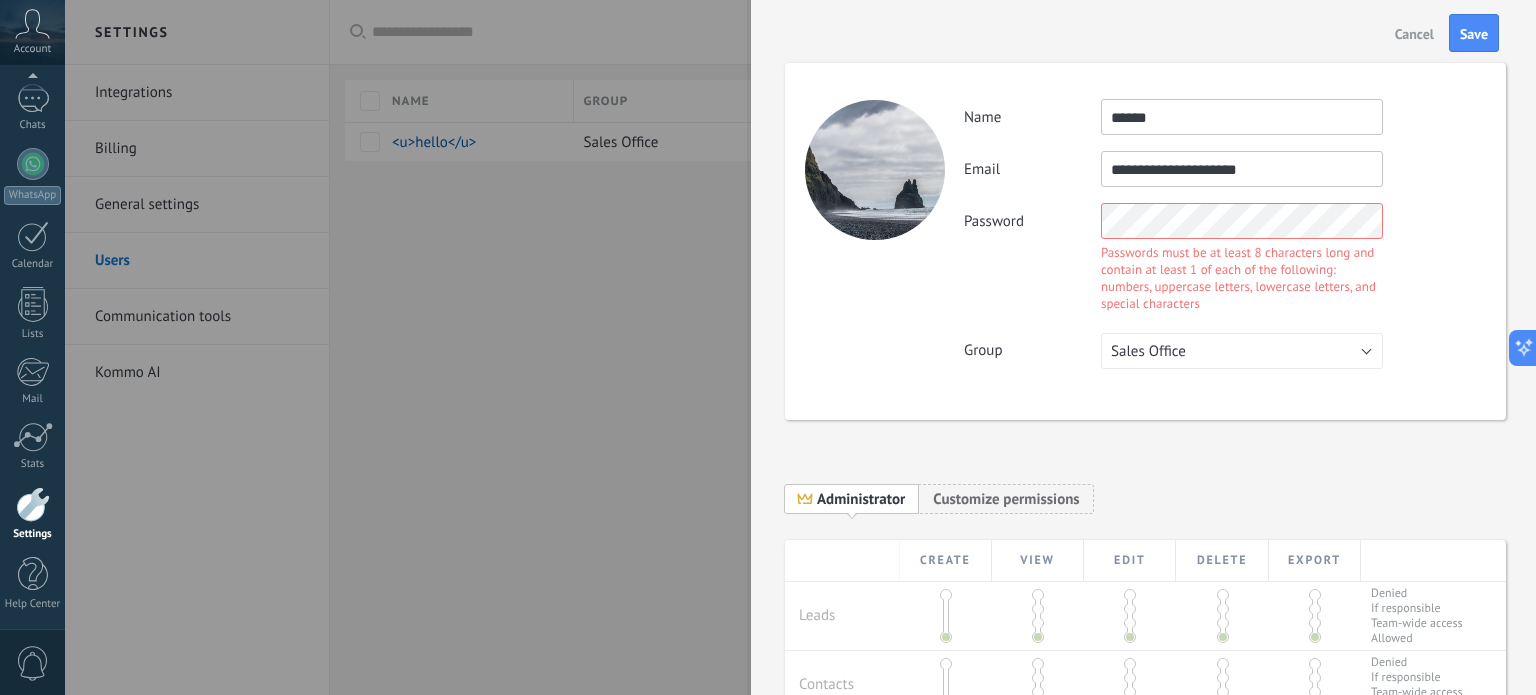 click on "Cancel" at bounding box center [1414, 34] 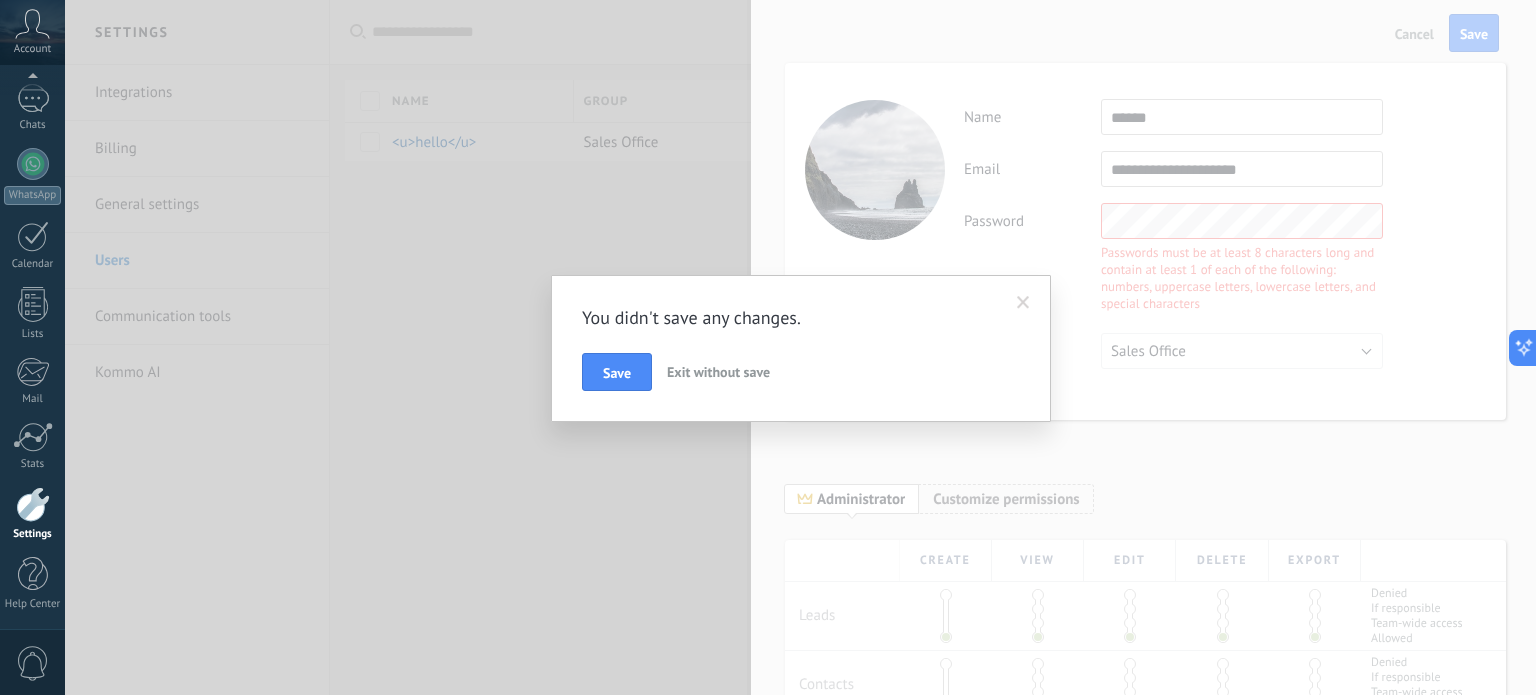 click on "Exit without save" at bounding box center (718, 372) 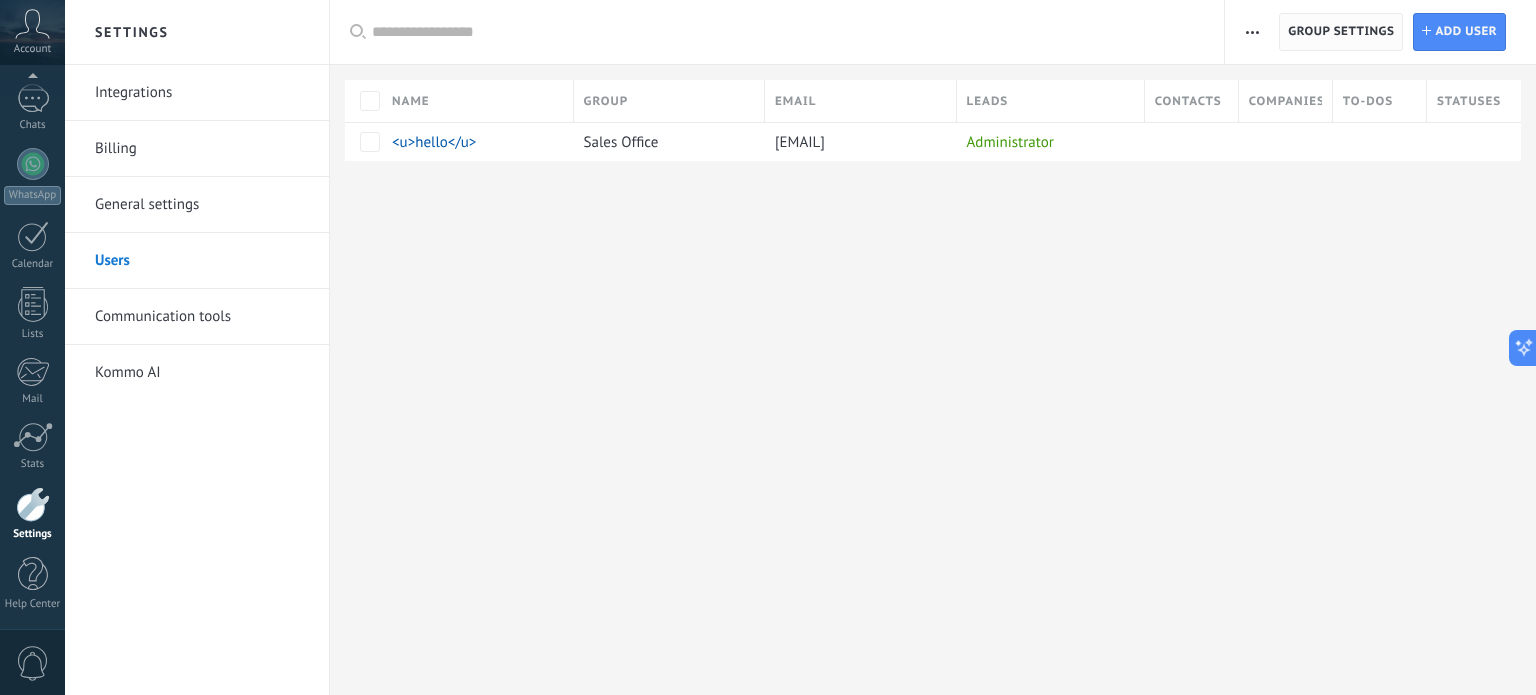 click on "Group settings" at bounding box center (1341, 32) 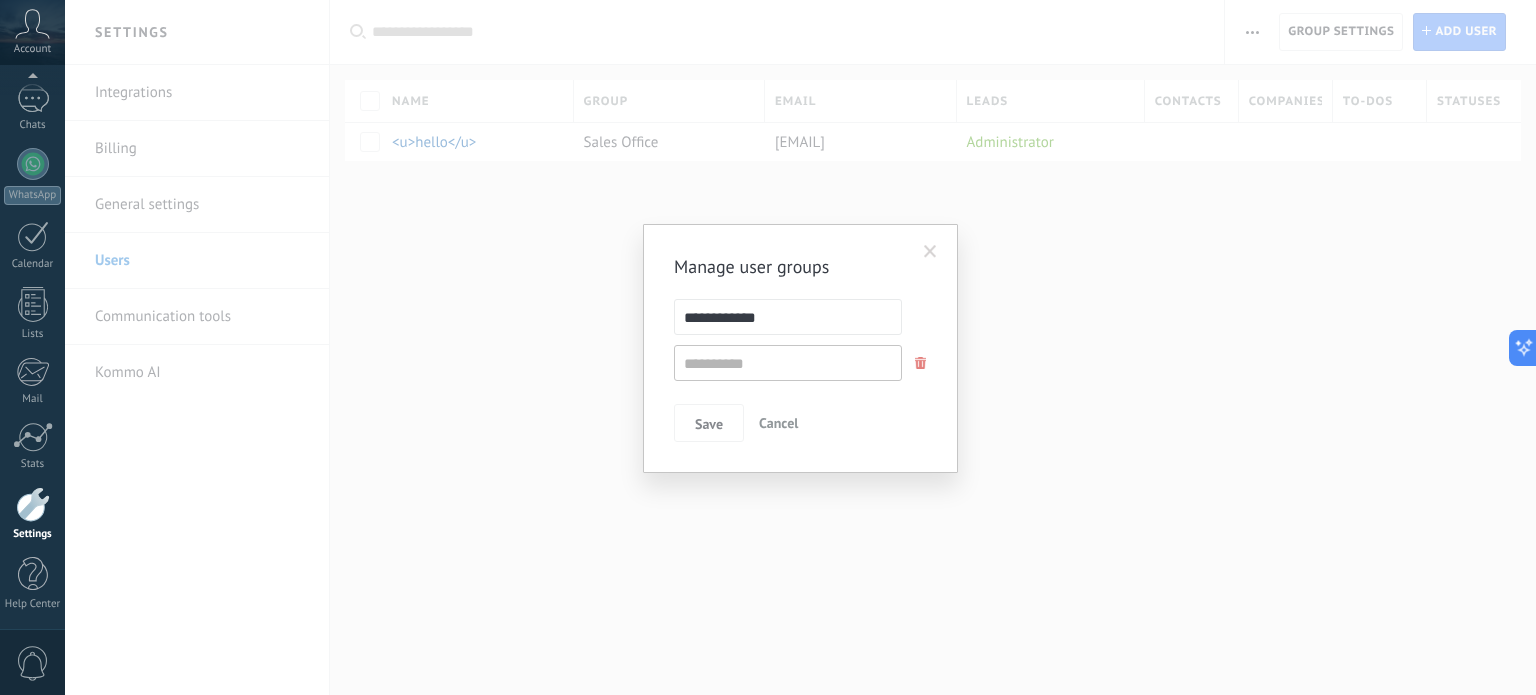 click at bounding box center (930, 252) 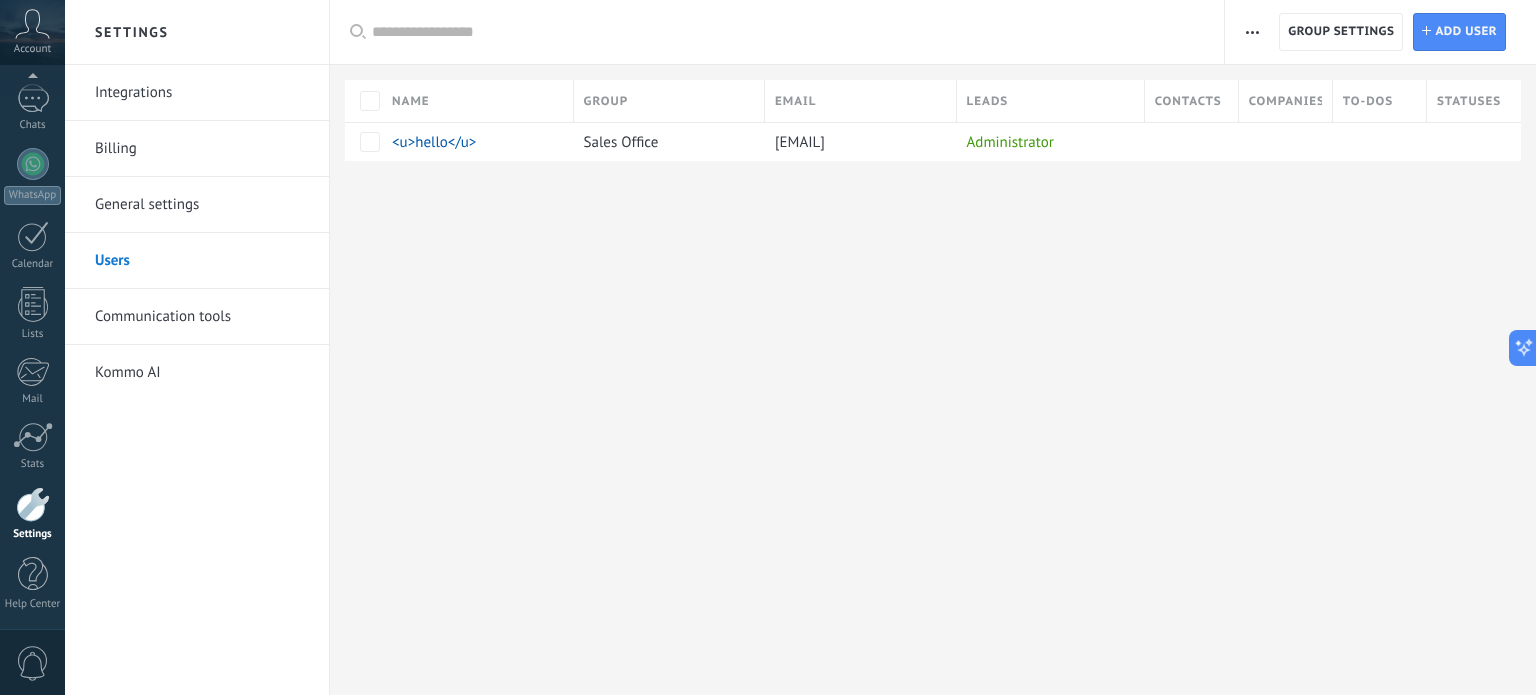click on "Communication tools" at bounding box center (202, 317) 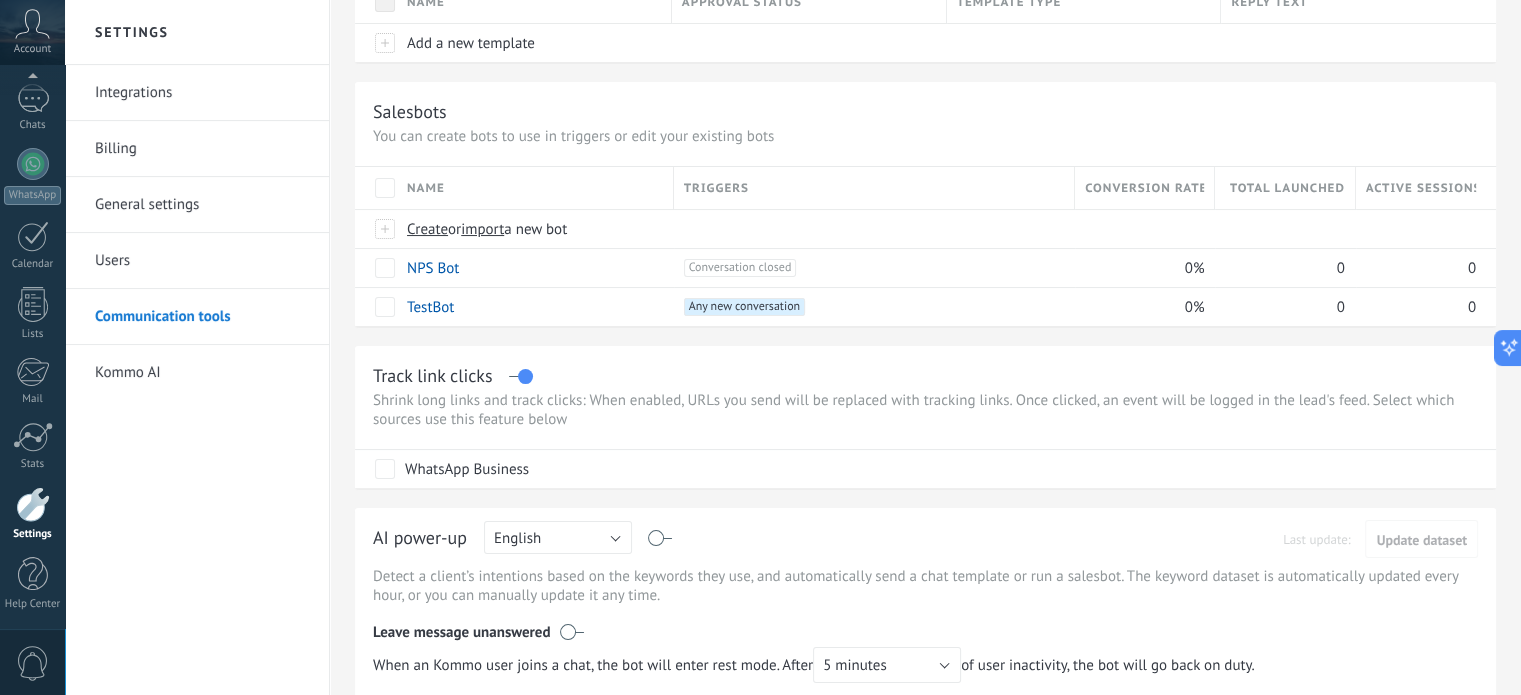 scroll, scrollTop: 172, scrollLeft: 0, axis: vertical 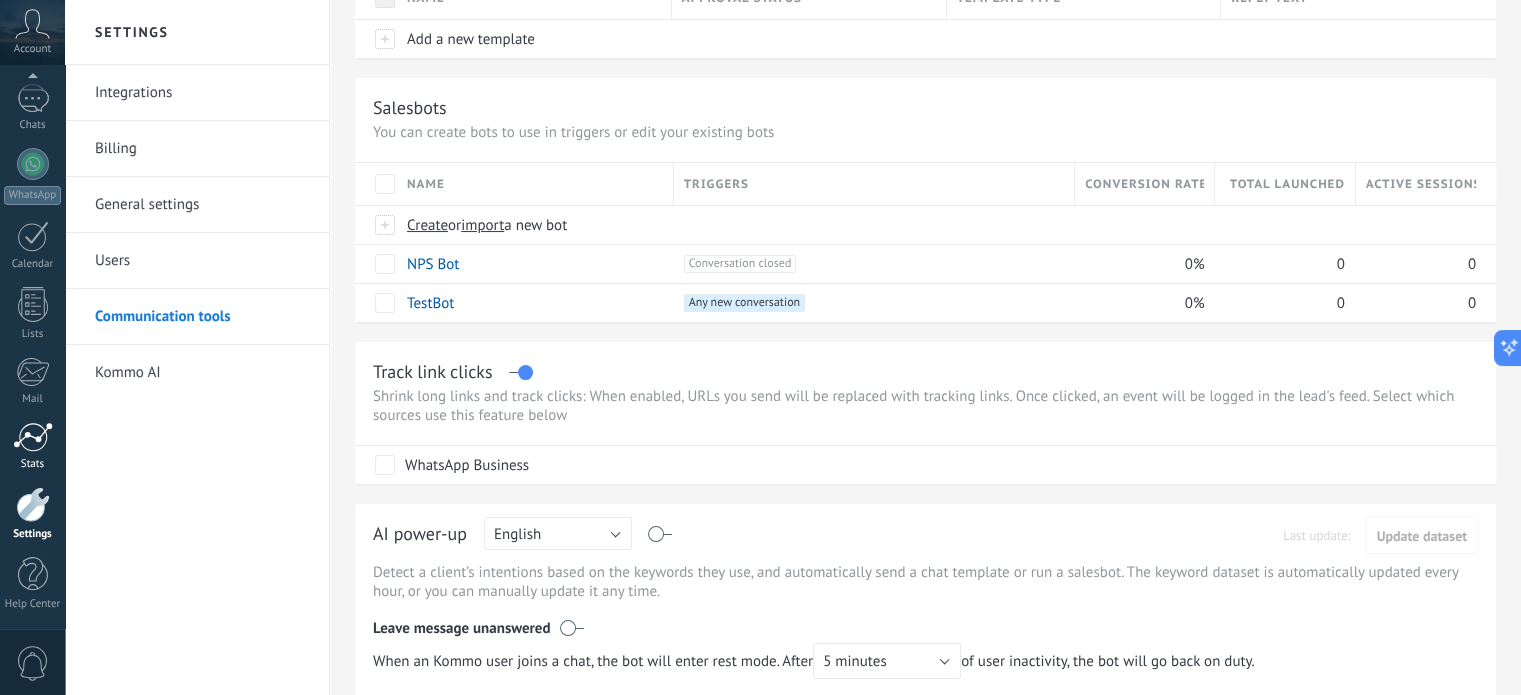 click at bounding box center (33, 437) 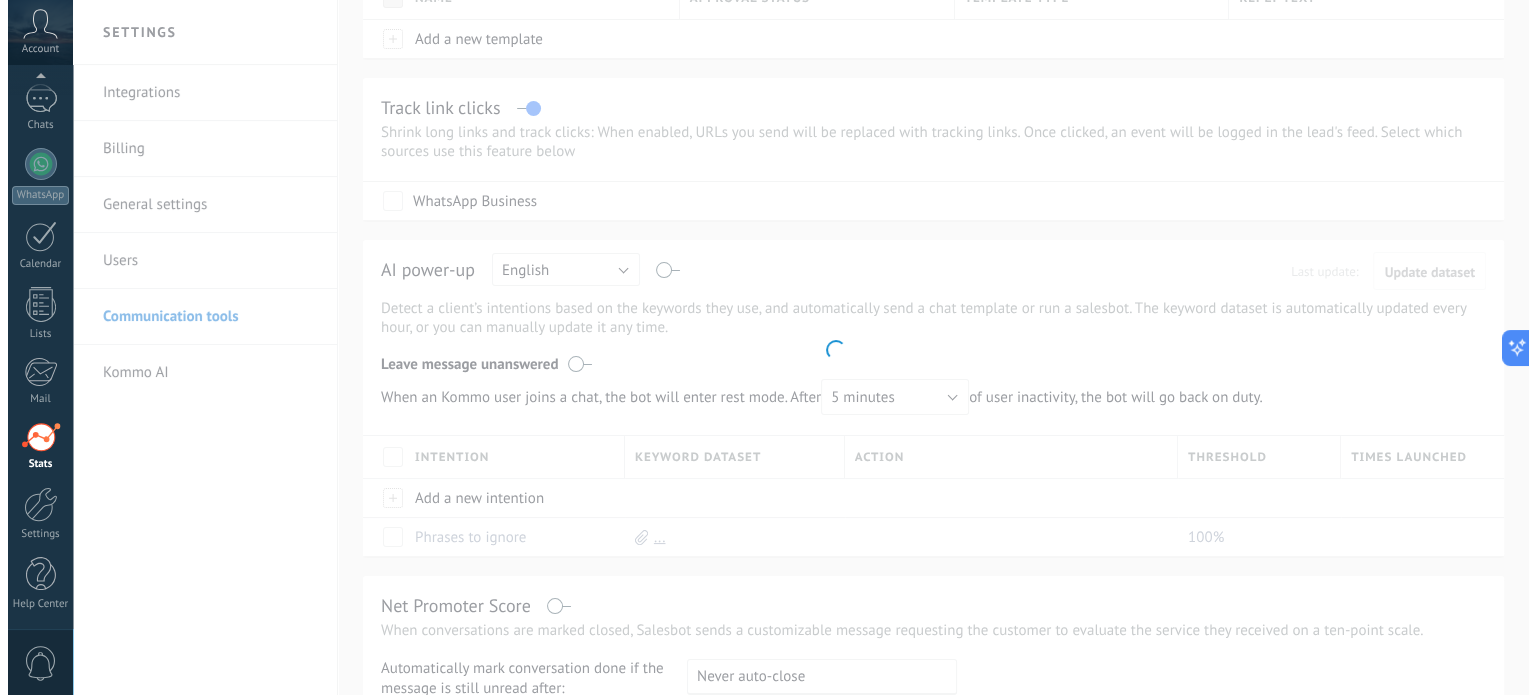 scroll, scrollTop: 0, scrollLeft: 0, axis: both 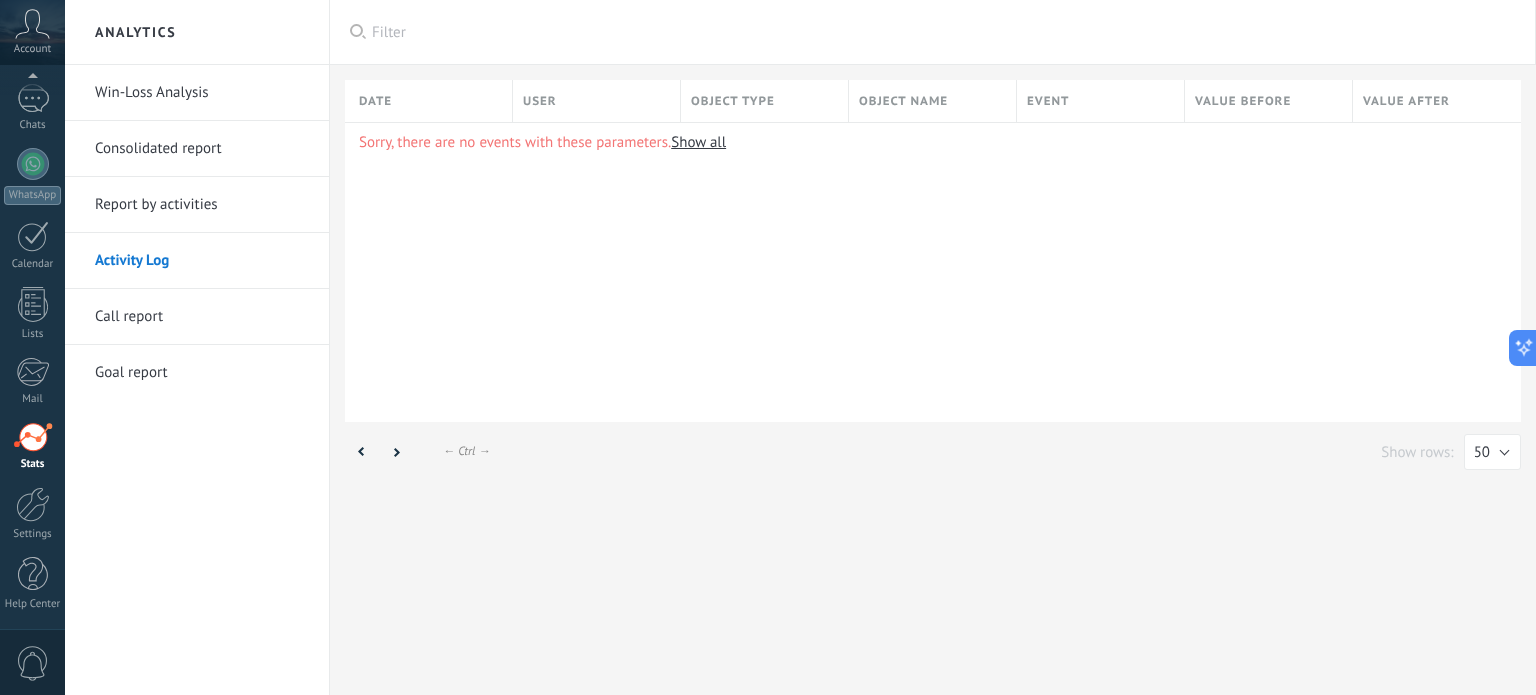 click on "Show all" at bounding box center [698, 142] 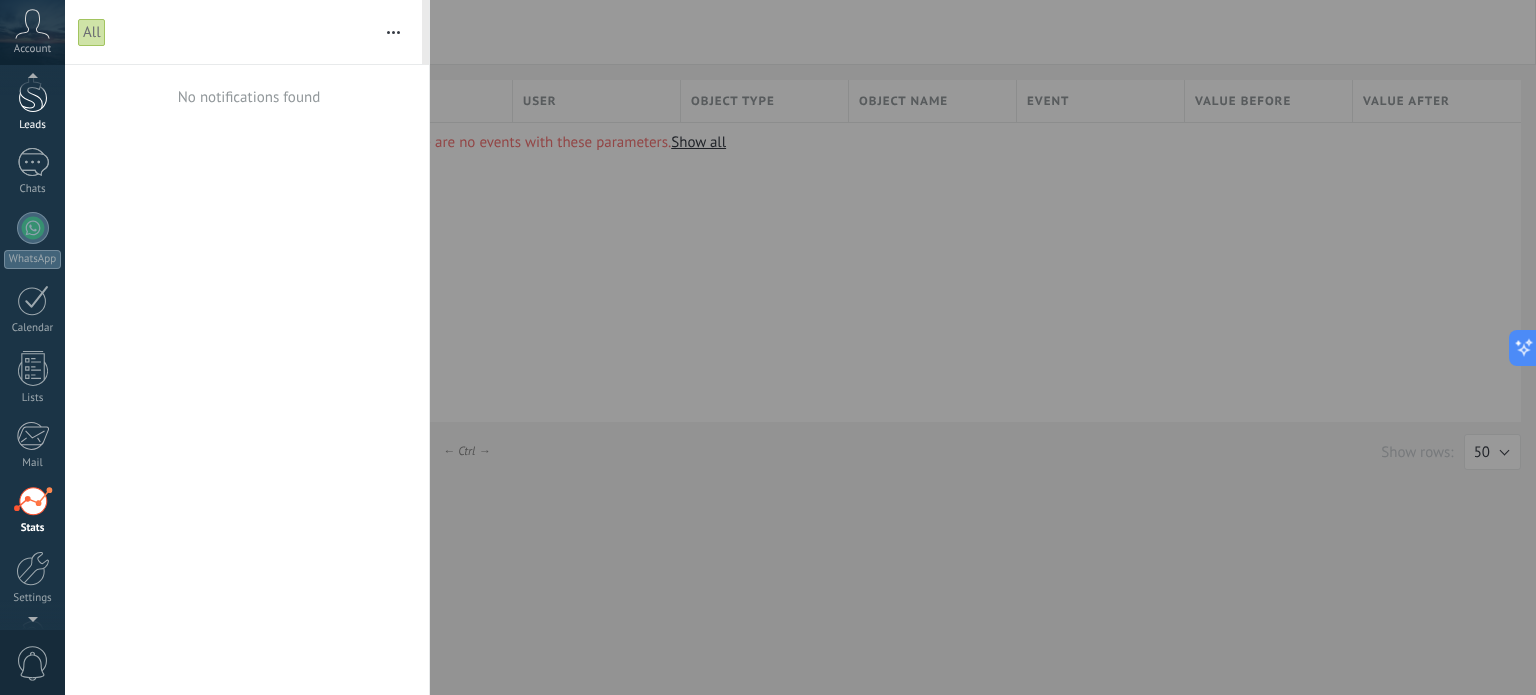 scroll, scrollTop: 68, scrollLeft: 0, axis: vertical 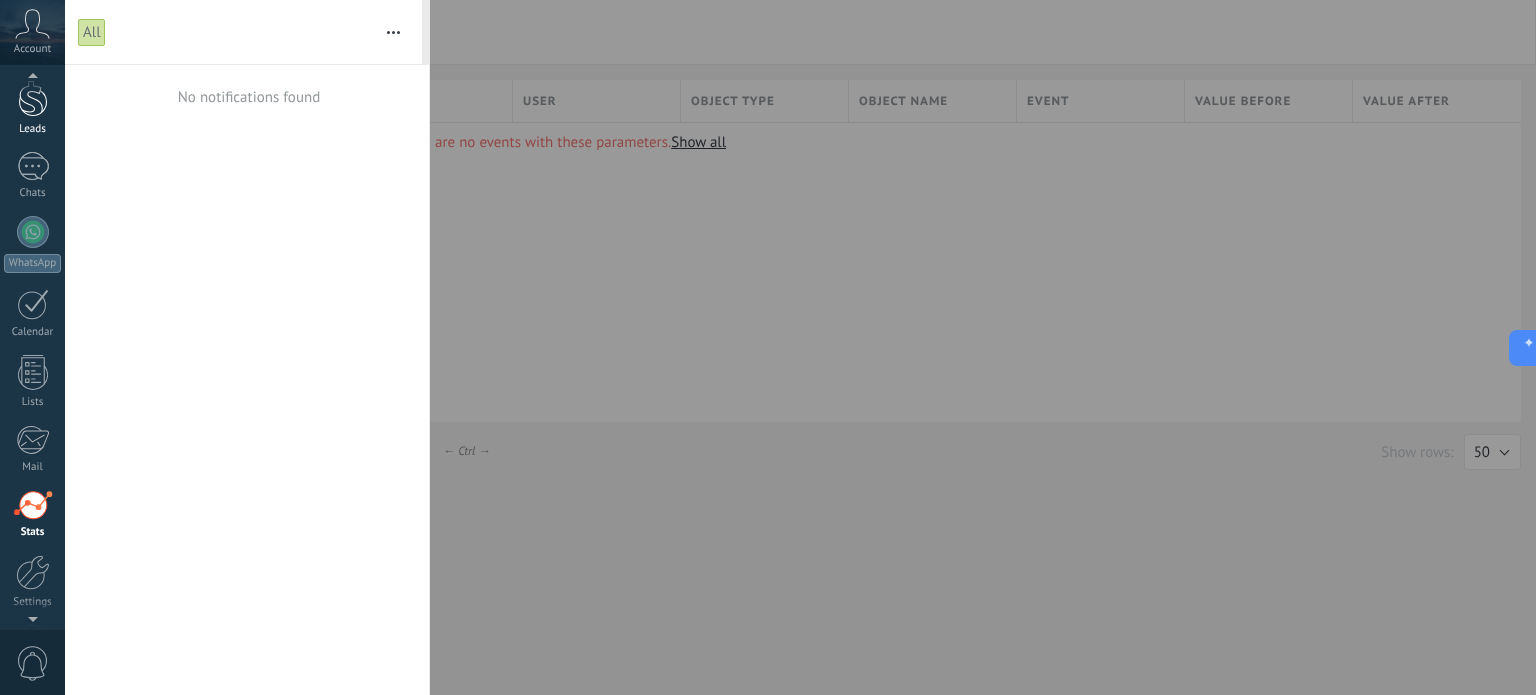 click at bounding box center [33, 98] 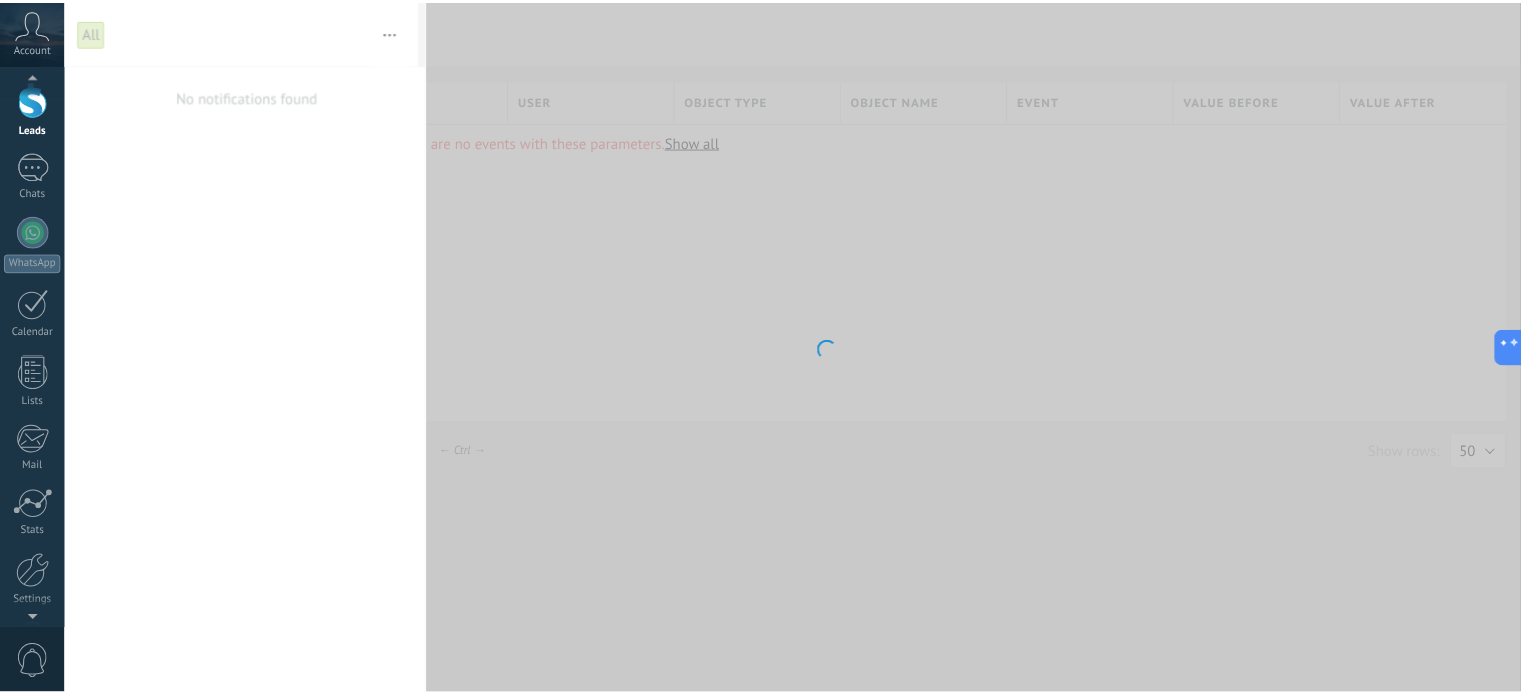 scroll, scrollTop: 0, scrollLeft: 0, axis: both 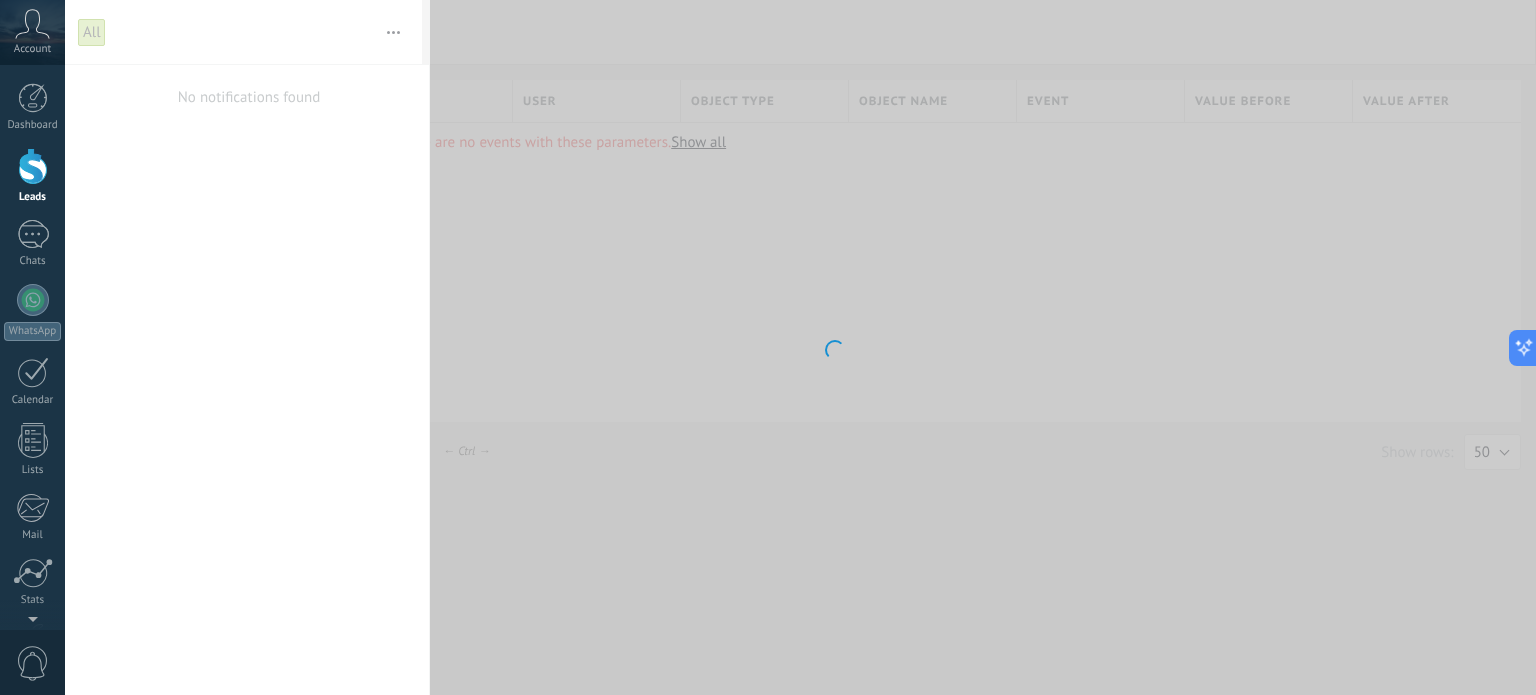 click at bounding box center (32, 24) 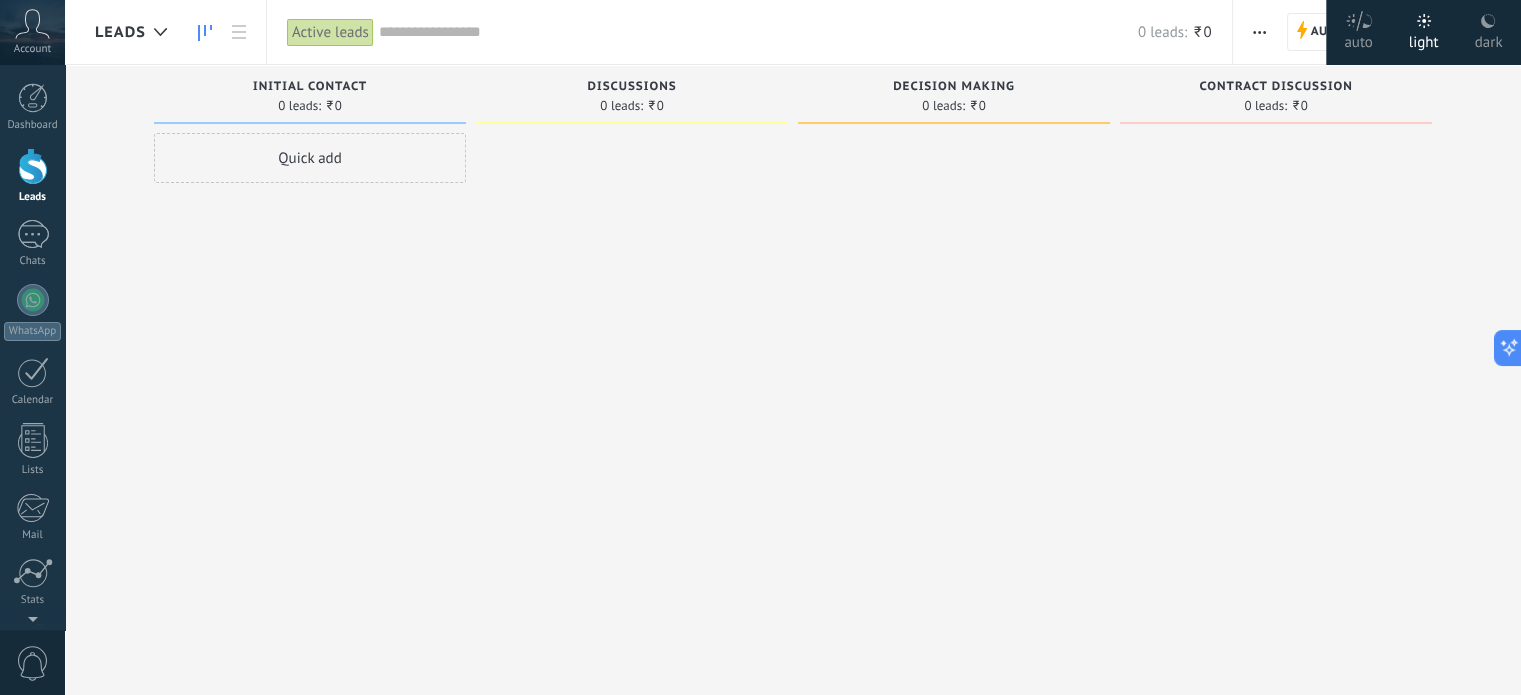 click at bounding box center (632, 350) 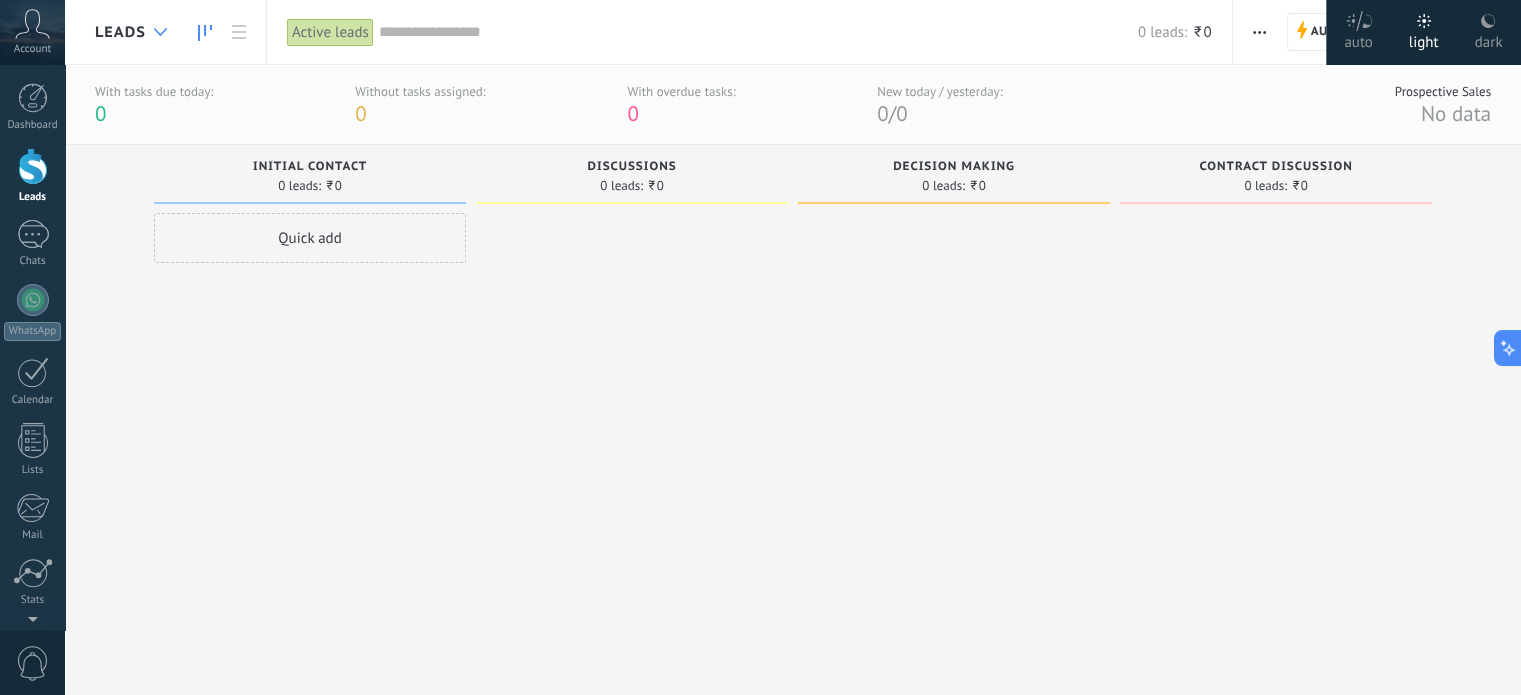 click at bounding box center [160, 32] 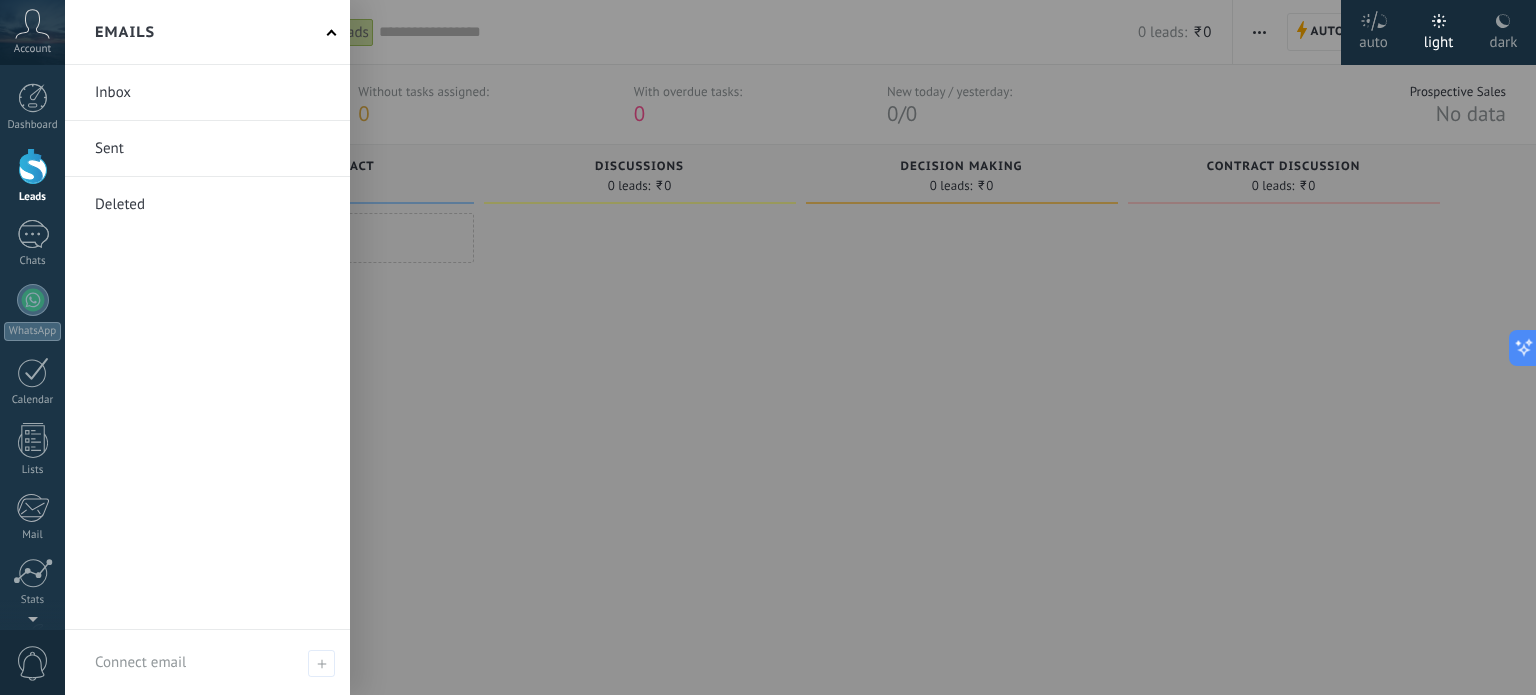 click at bounding box center (207, 204) 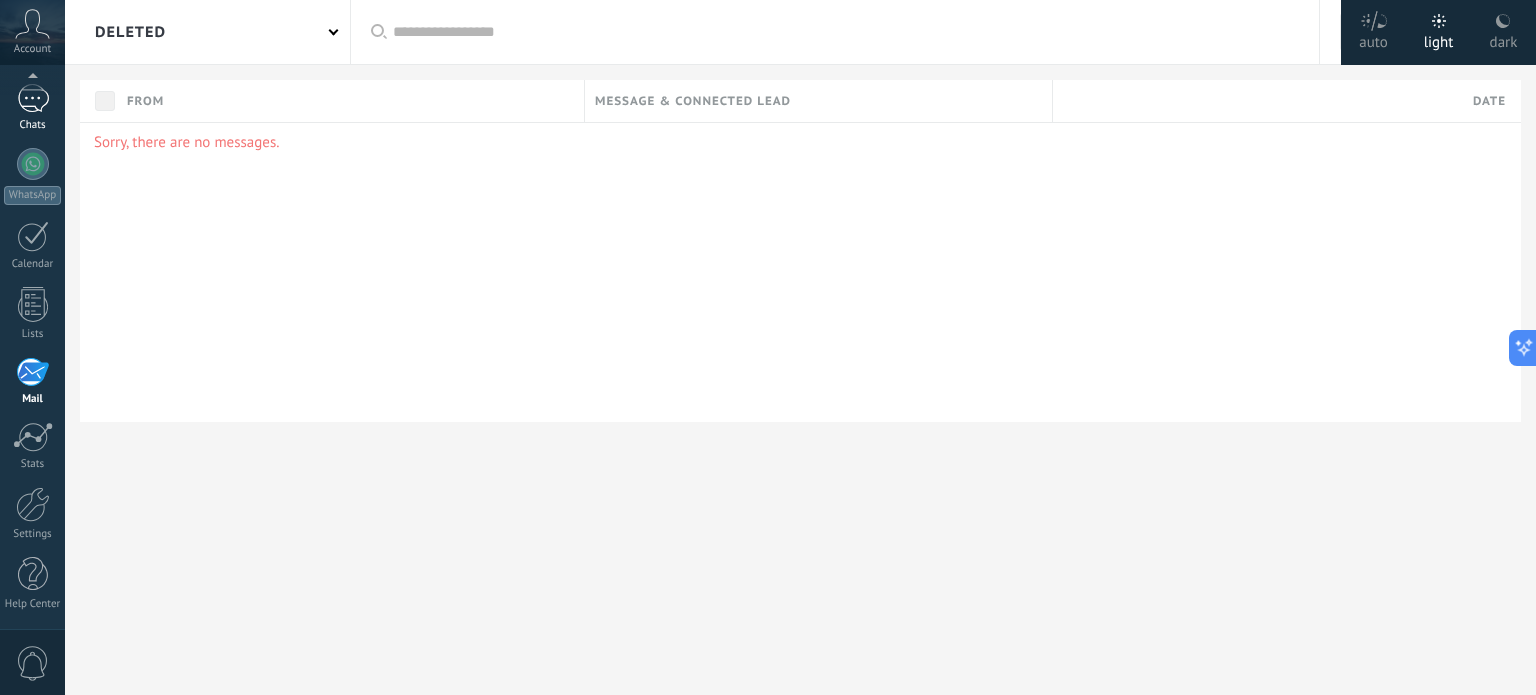 scroll, scrollTop: 126, scrollLeft: 0, axis: vertical 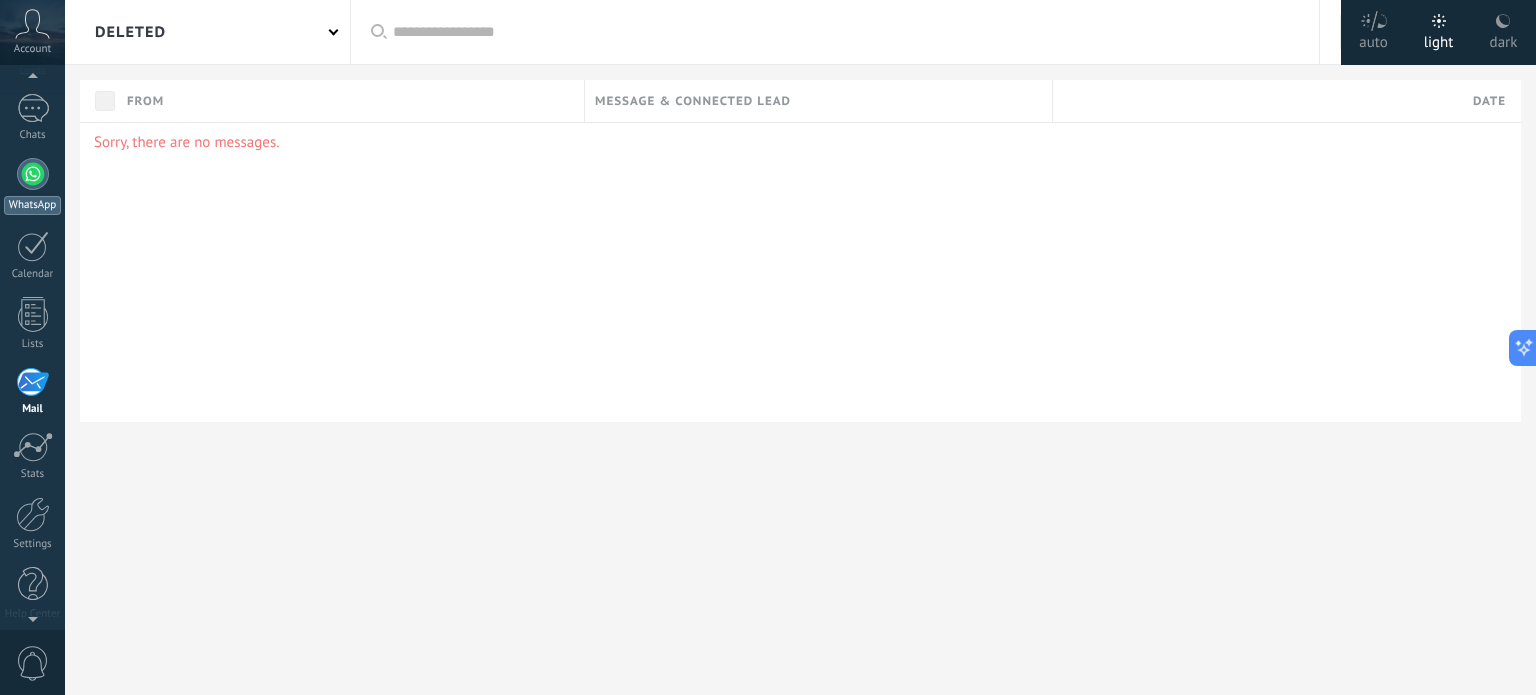 click at bounding box center (33, 174) 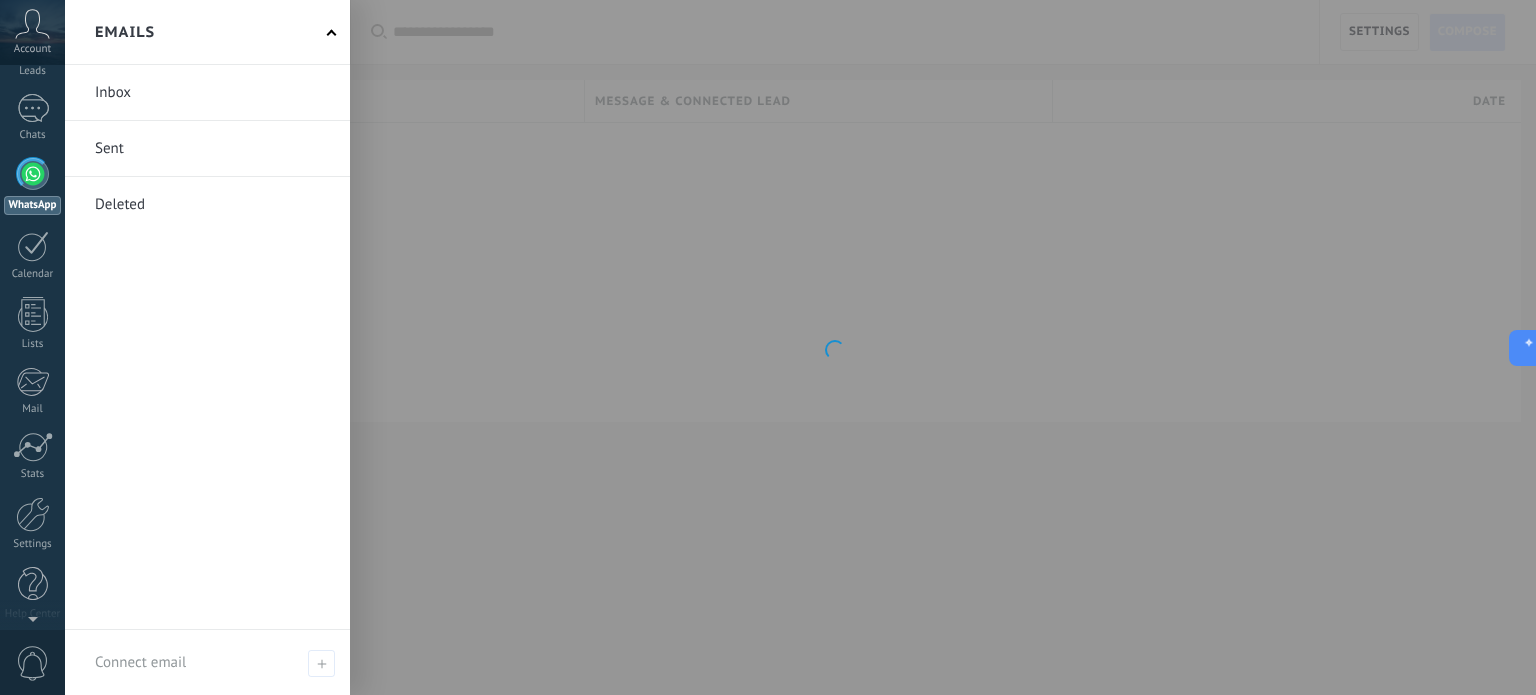 scroll, scrollTop: 0, scrollLeft: 0, axis: both 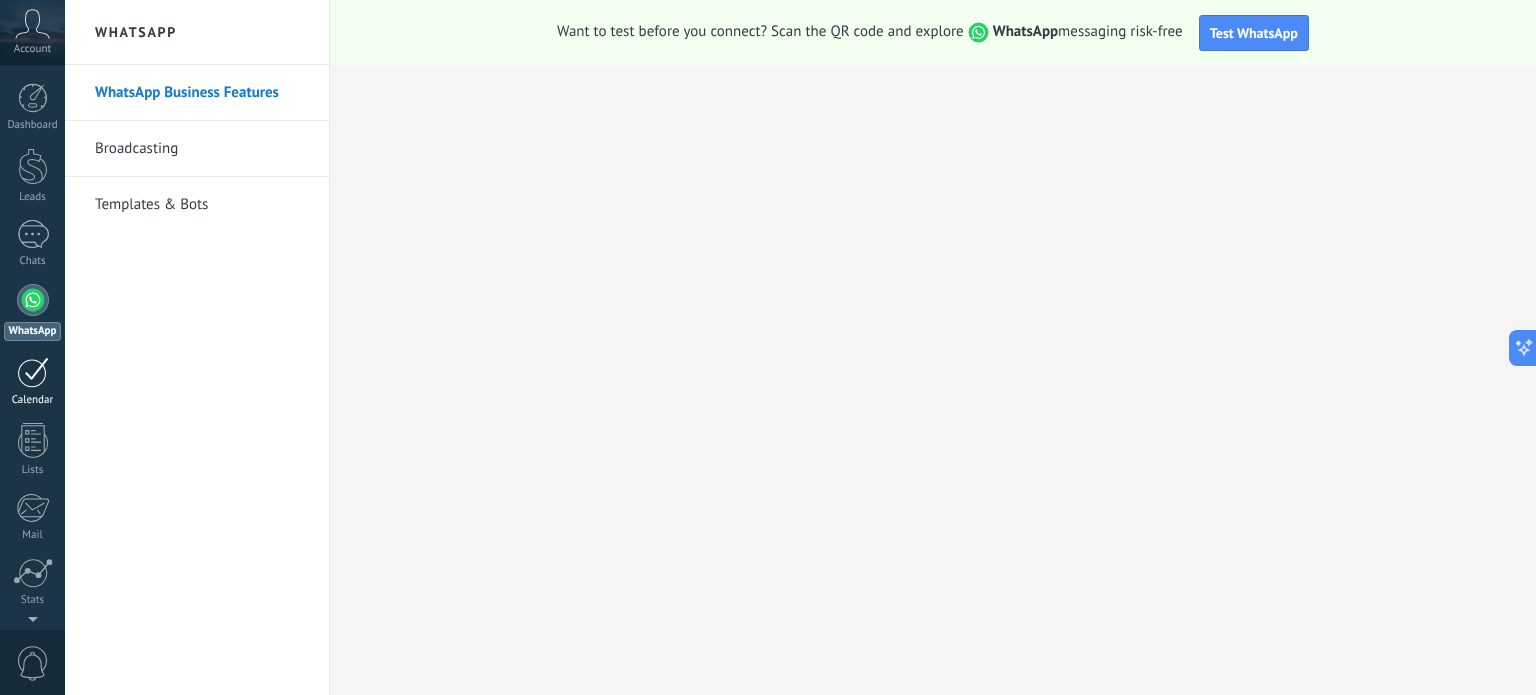 click on "Calendar" at bounding box center (32, 382) 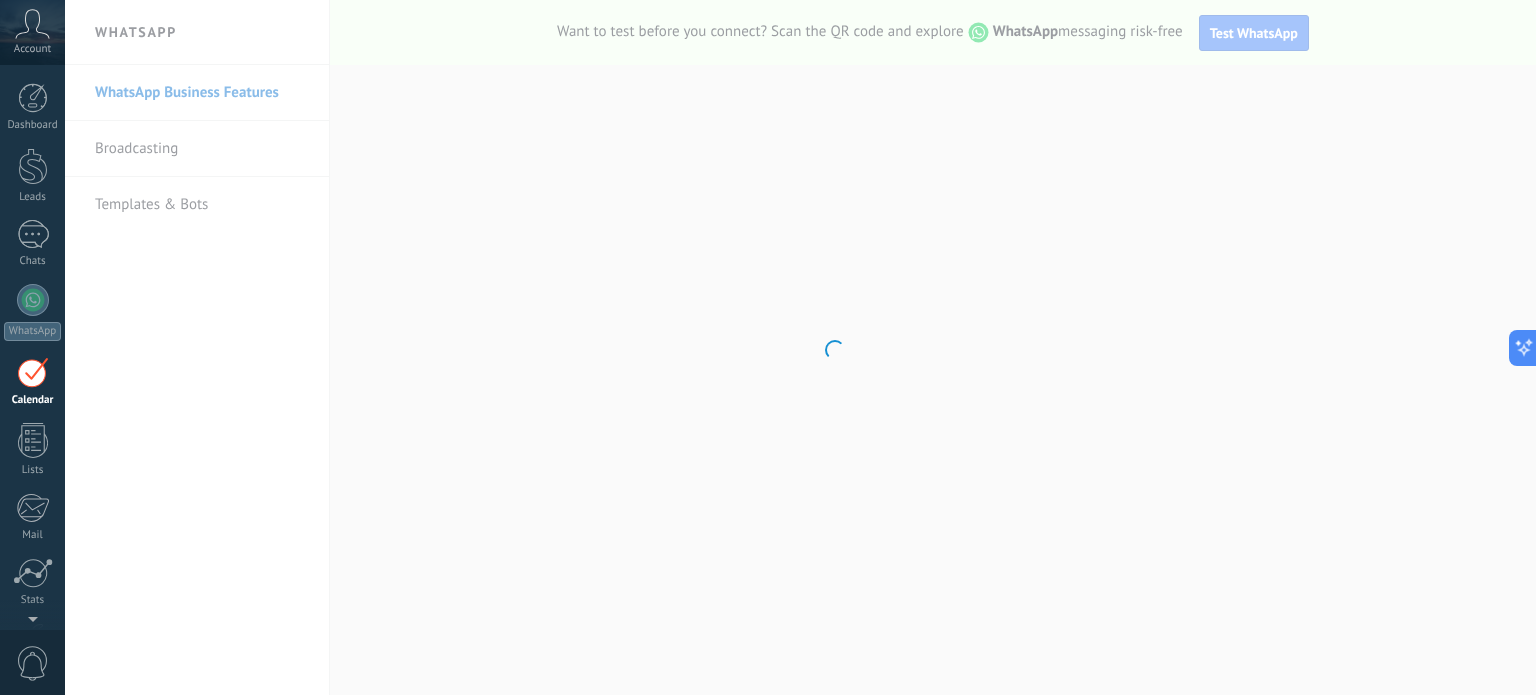 scroll, scrollTop: 56, scrollLeft: 0, axis: vertical 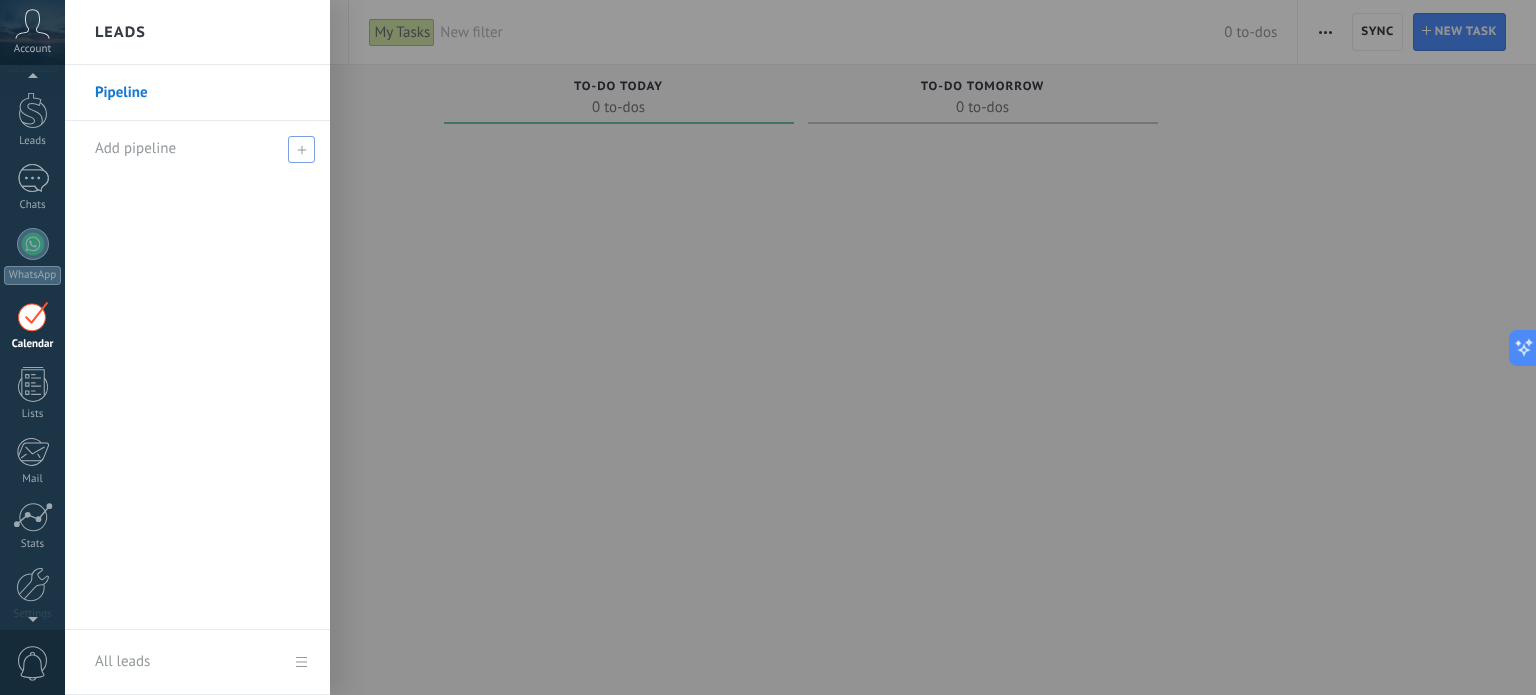 click at bounding box center [301, 149] 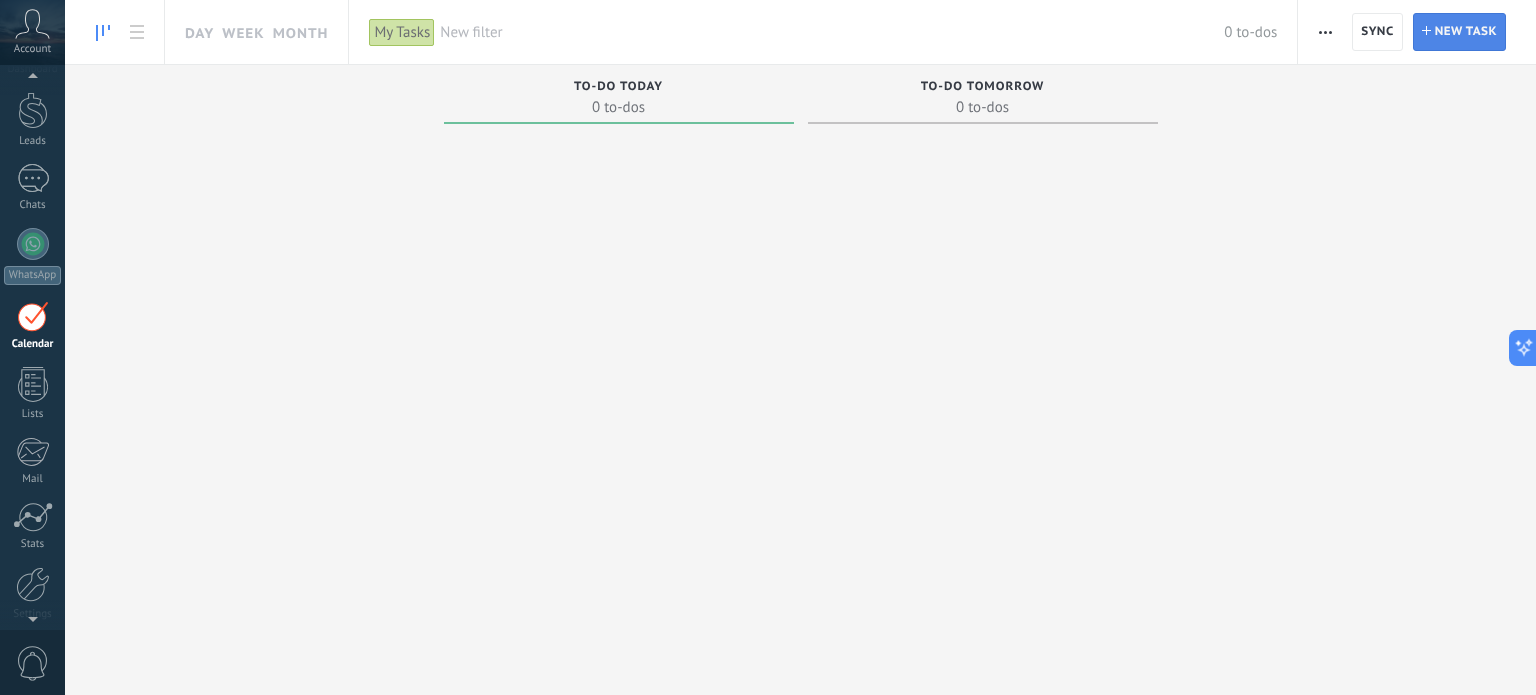 click on "Task New task" at bounding box center [1459, 32] 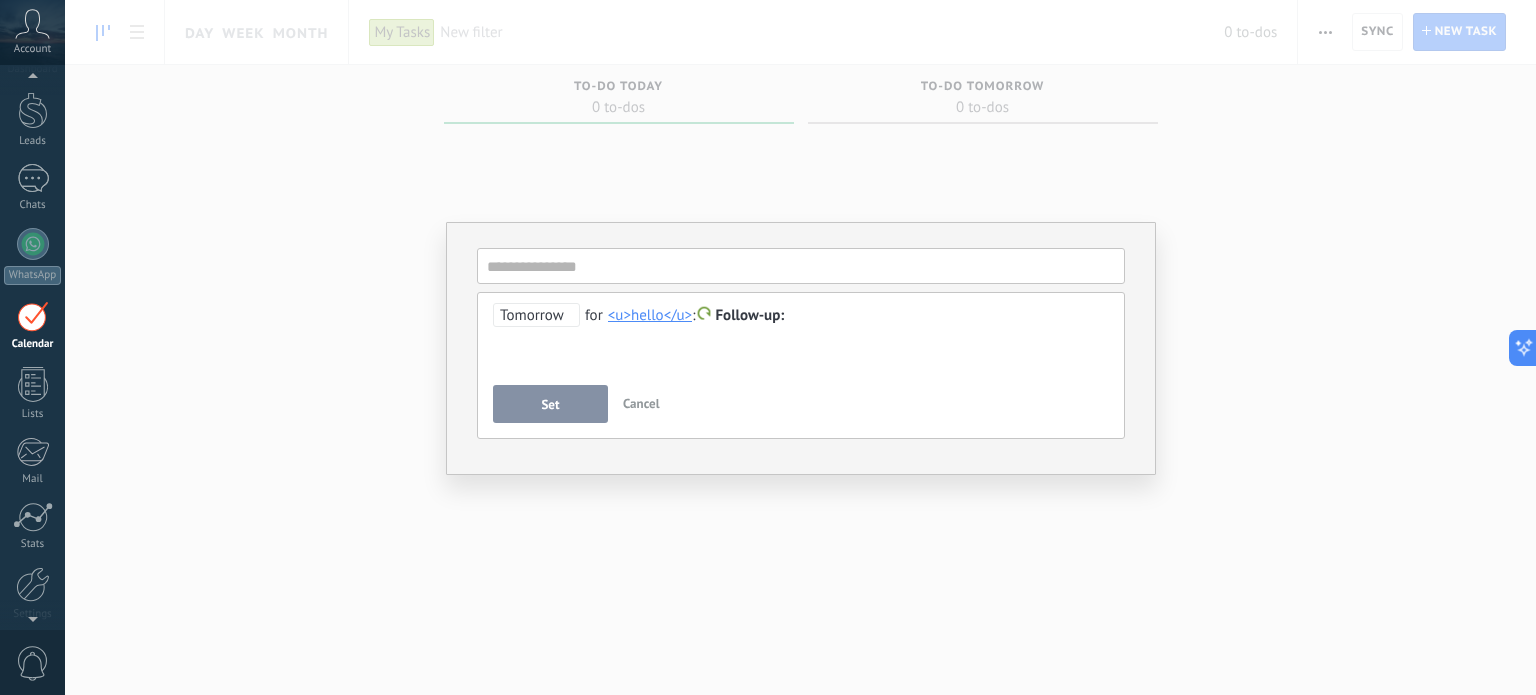 click on "Set" at bounding box center (550, 404) 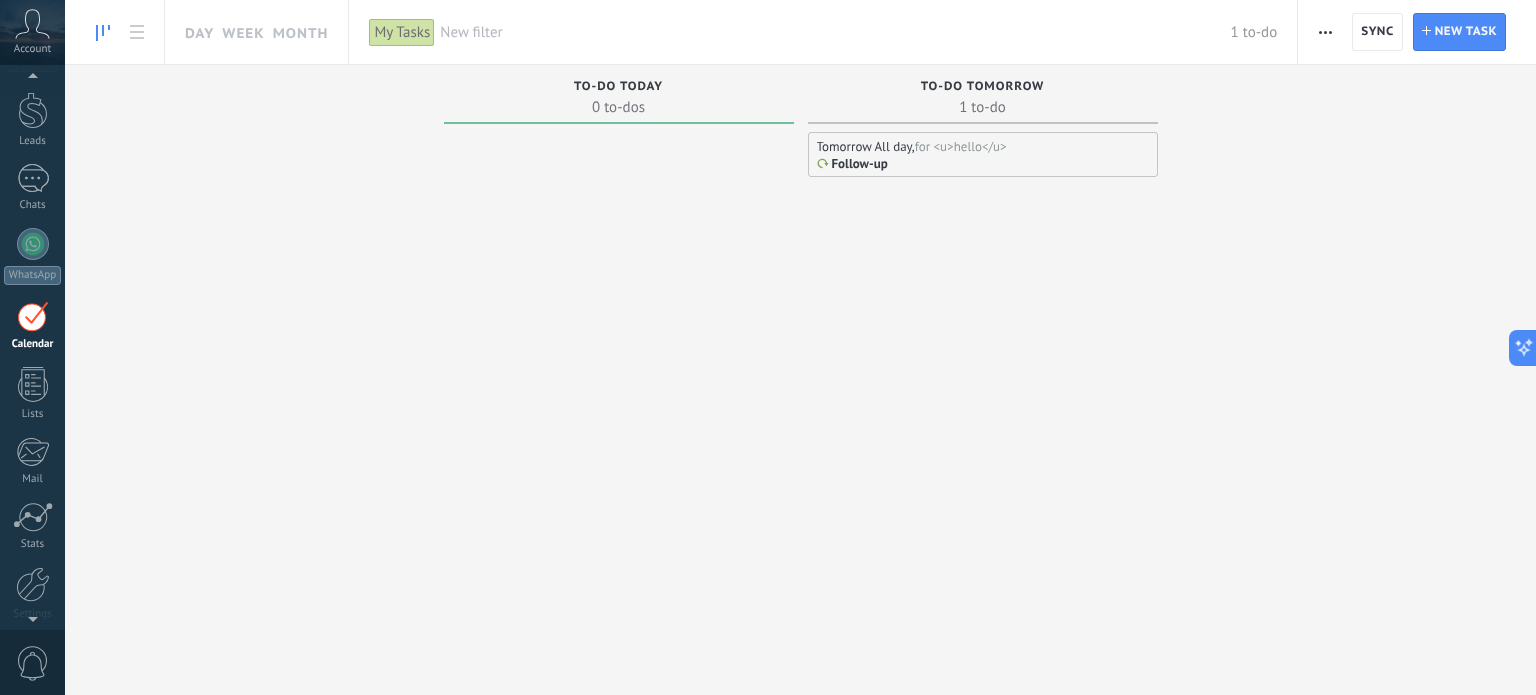 click on "Tomorrow All day,  for <u>hello</u> Follow-up" at bounding box center (983, 154) 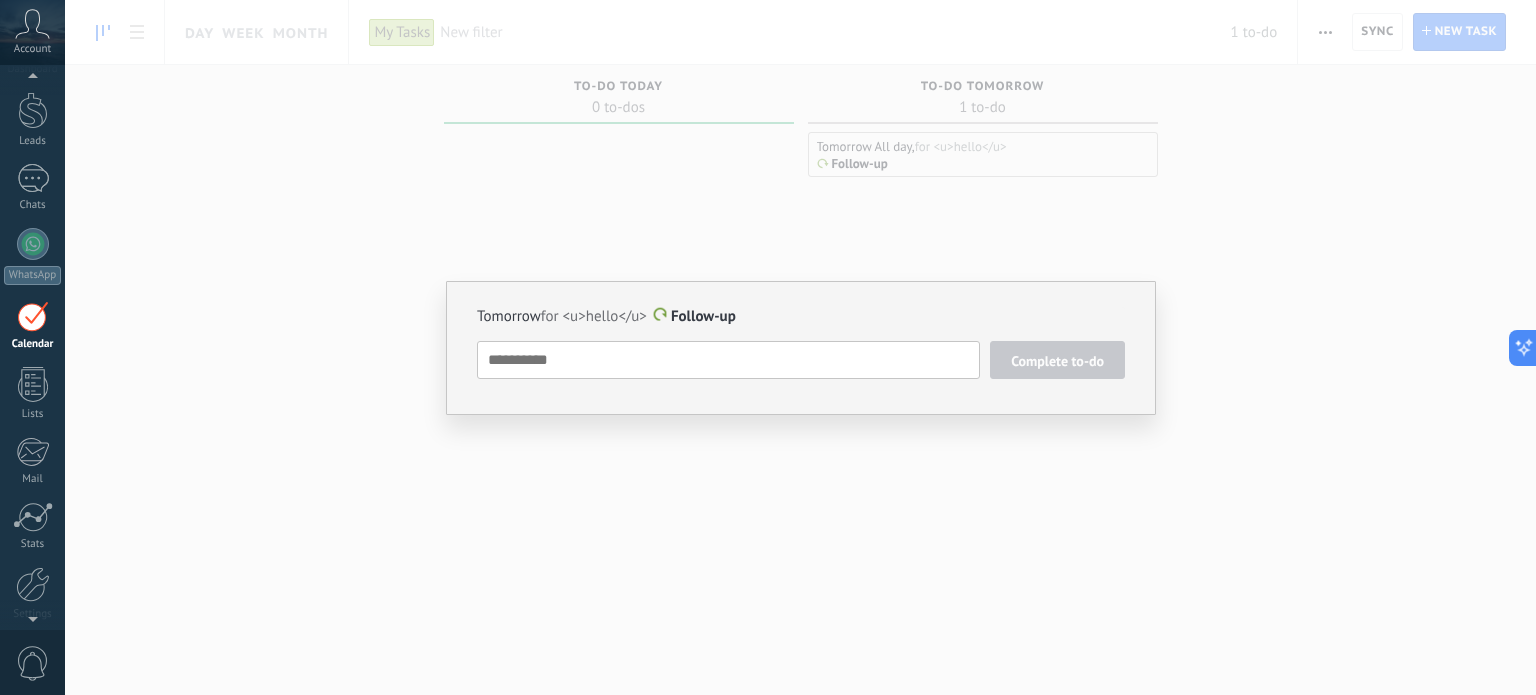 click on "Tomorrow  for <u>hello</u> Follow-up Complete to-do Follow-up Follow-up Meeting Custom tomorrow in 7 days in 30 days Delete" at bounding box center (801, 348) 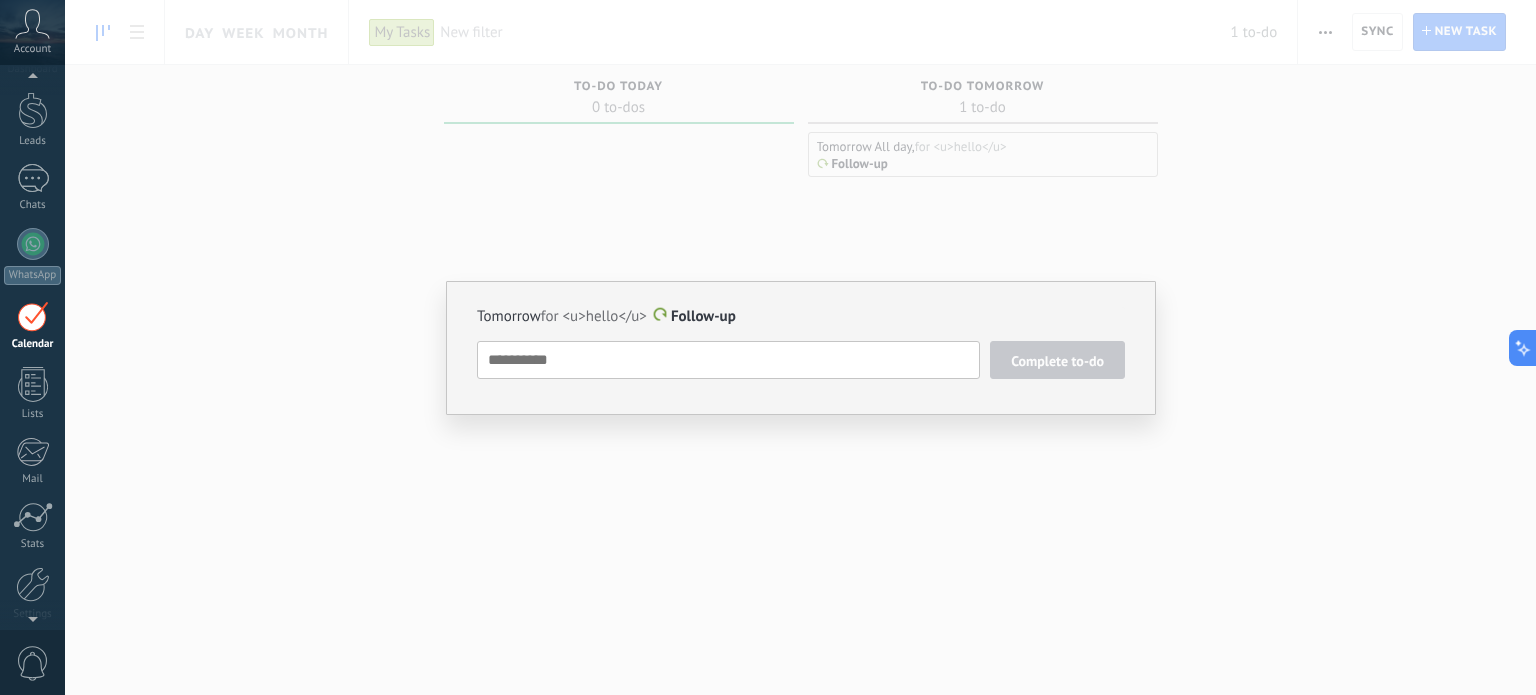 click on "Tomorrow  for <u>hello</u> Follow-up Complete to-do Follow-up Follow-up Meeting Custom tomorrow in 7 days in 30 days Delete" at bounding box center (800, 347) 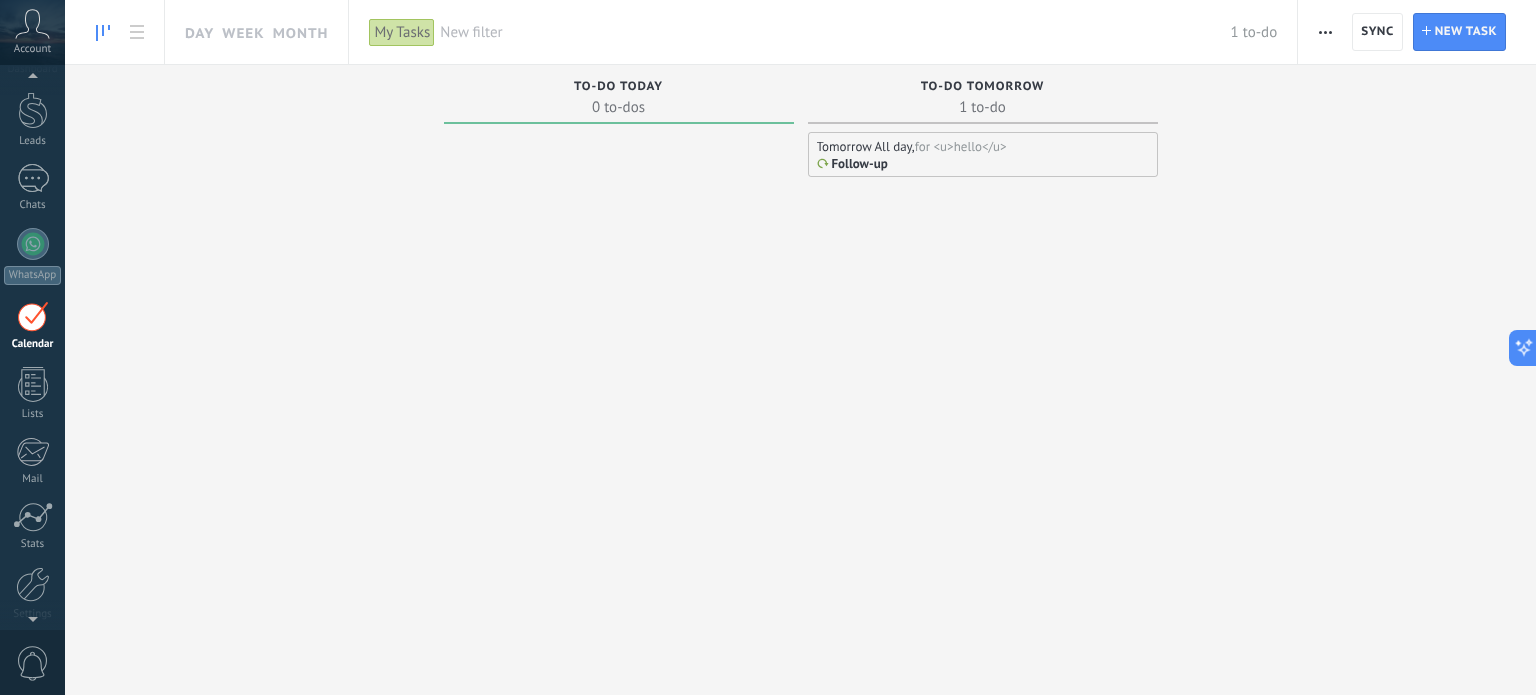 click on "Calendar" at bounding box center (32, 326) 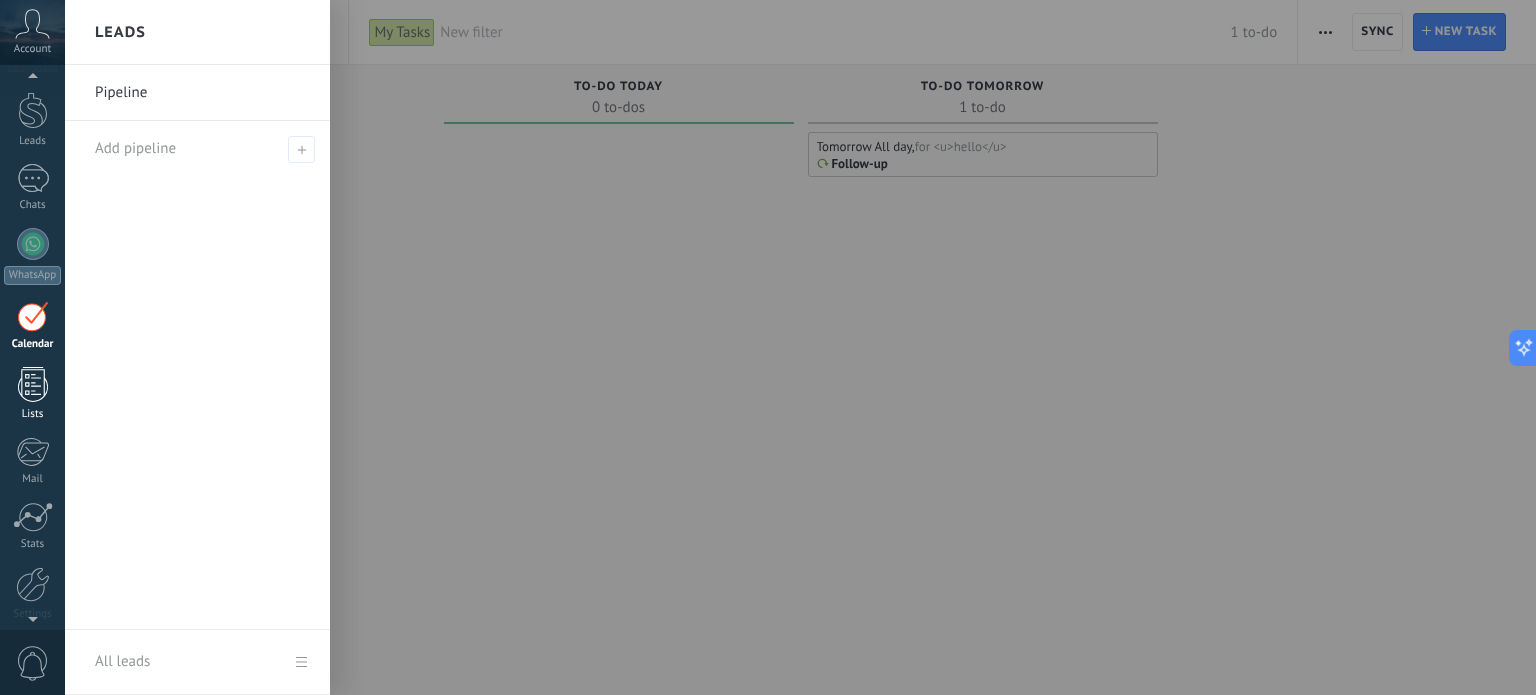 click on "Dashboard
Leads
Chats
WhatsApp
Customers" at bounding box center (32, 369) 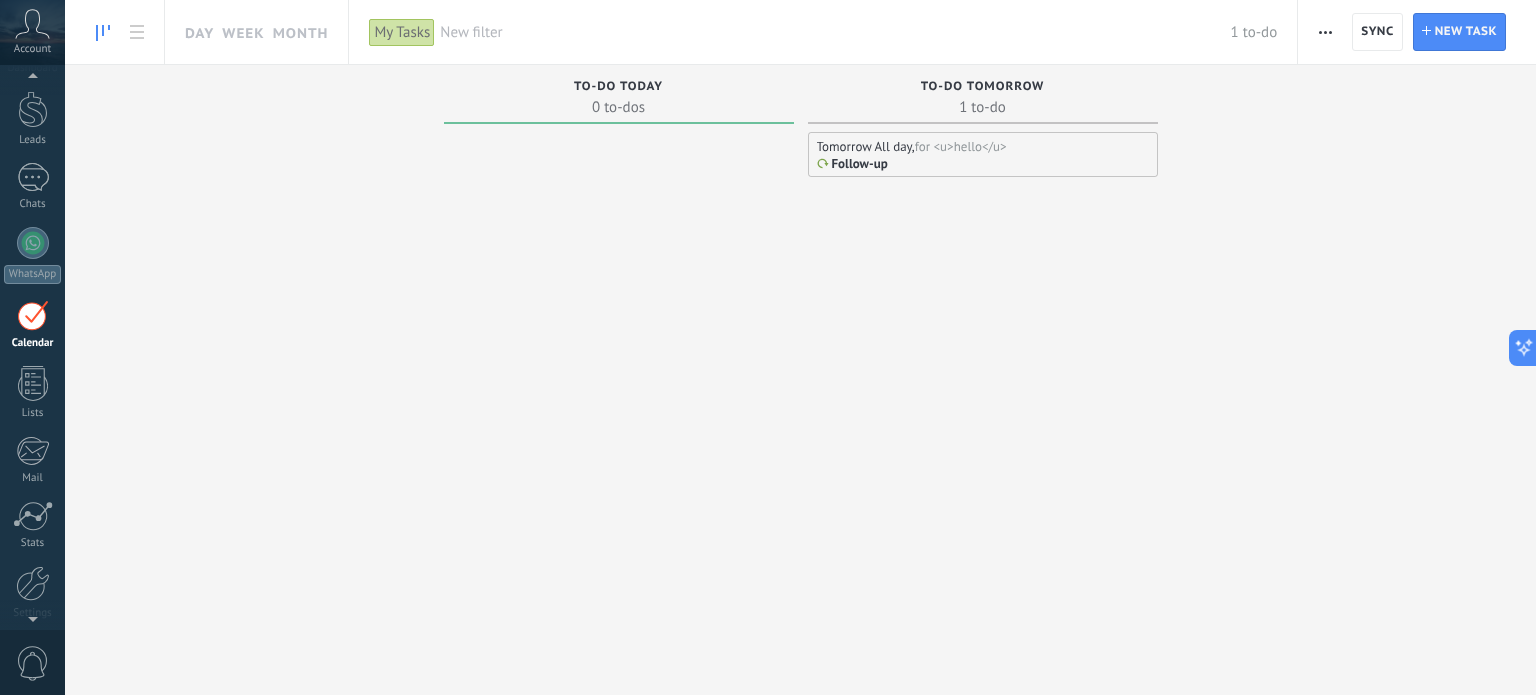 scroll, scrollTop: 56, scrollLeft: 0, axis: vertical 